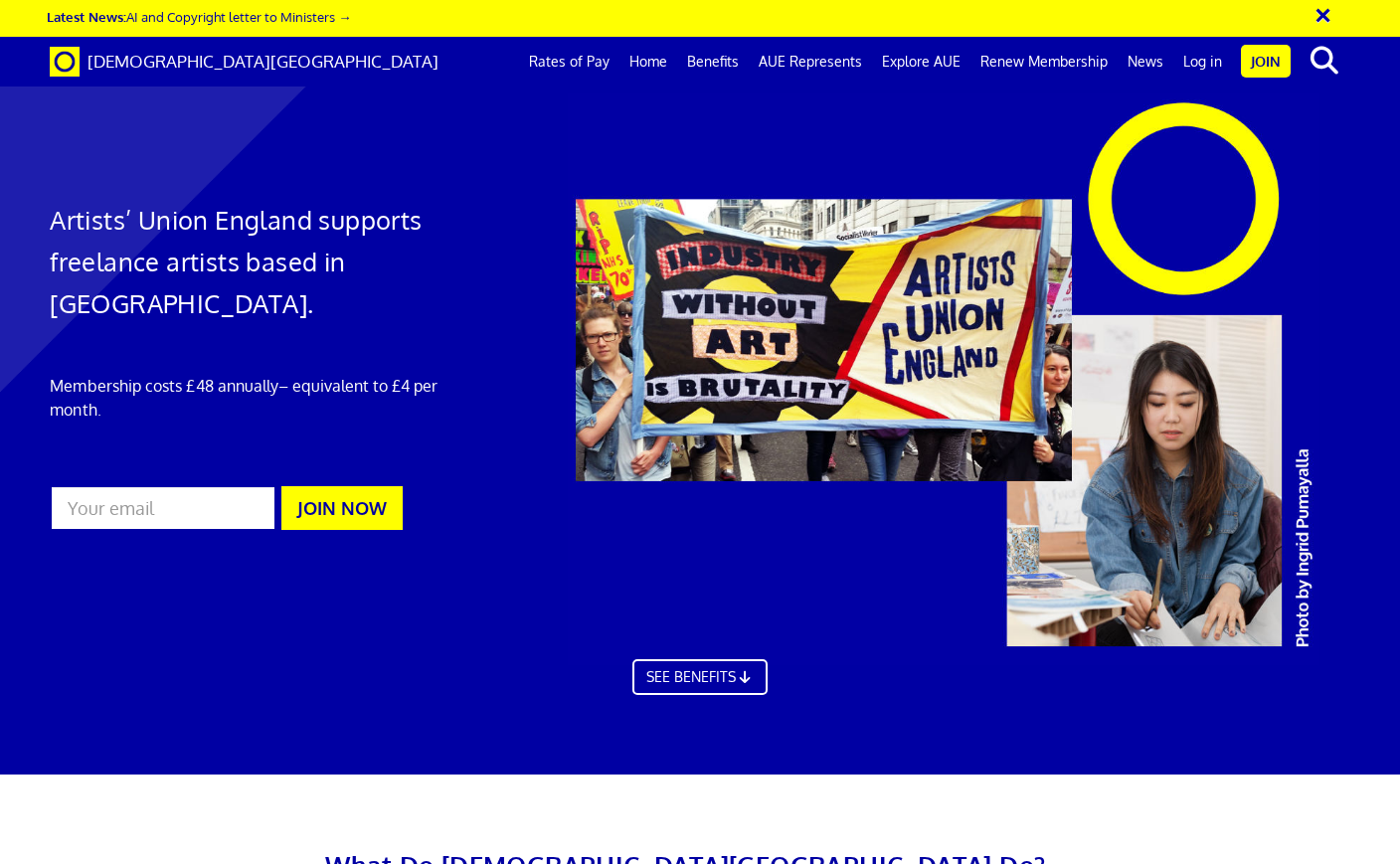 scroll, scrollTop: 0, scrollLeft: 0, axis: both 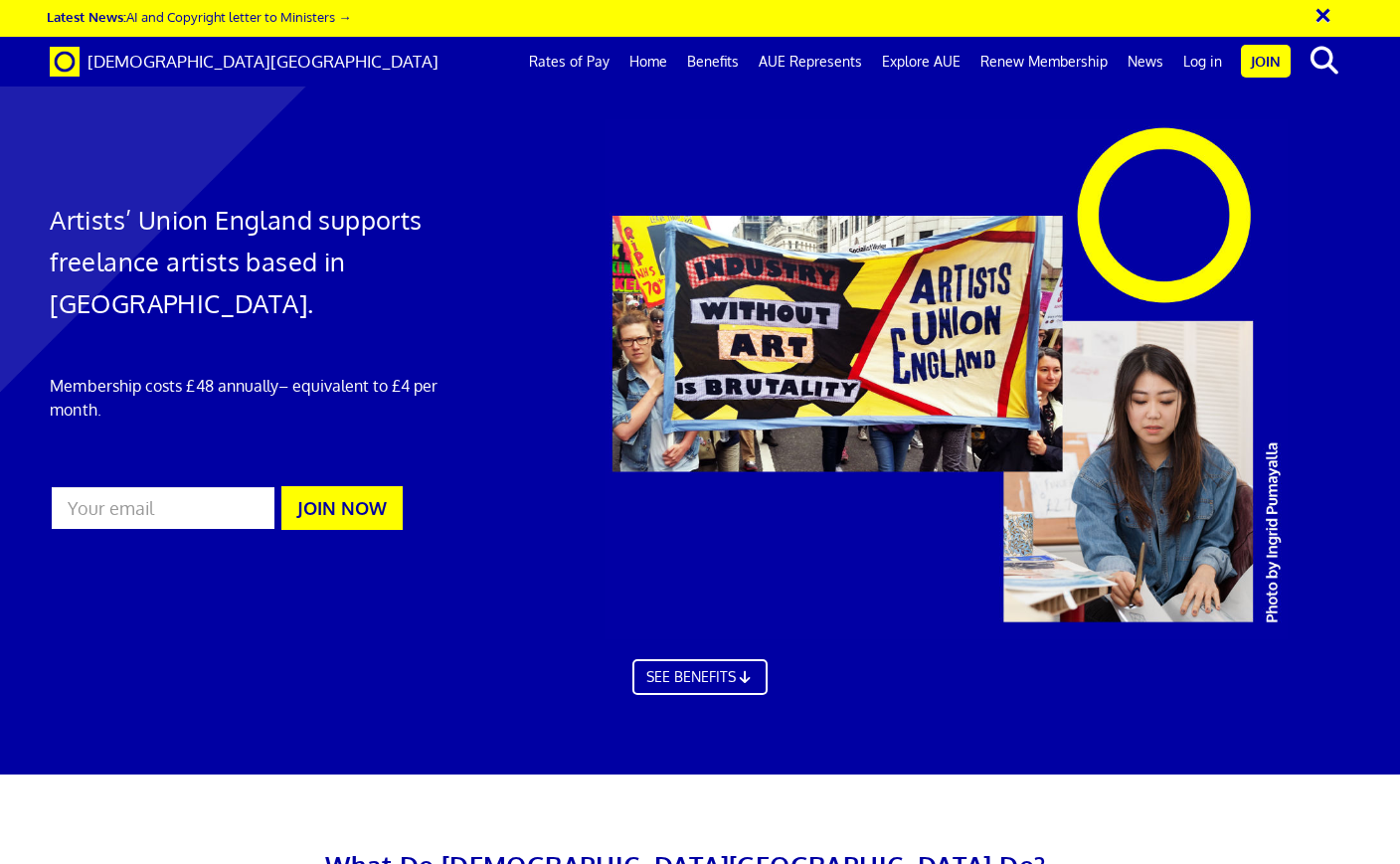 click on "Benefits" at bounding box center [713, 62] 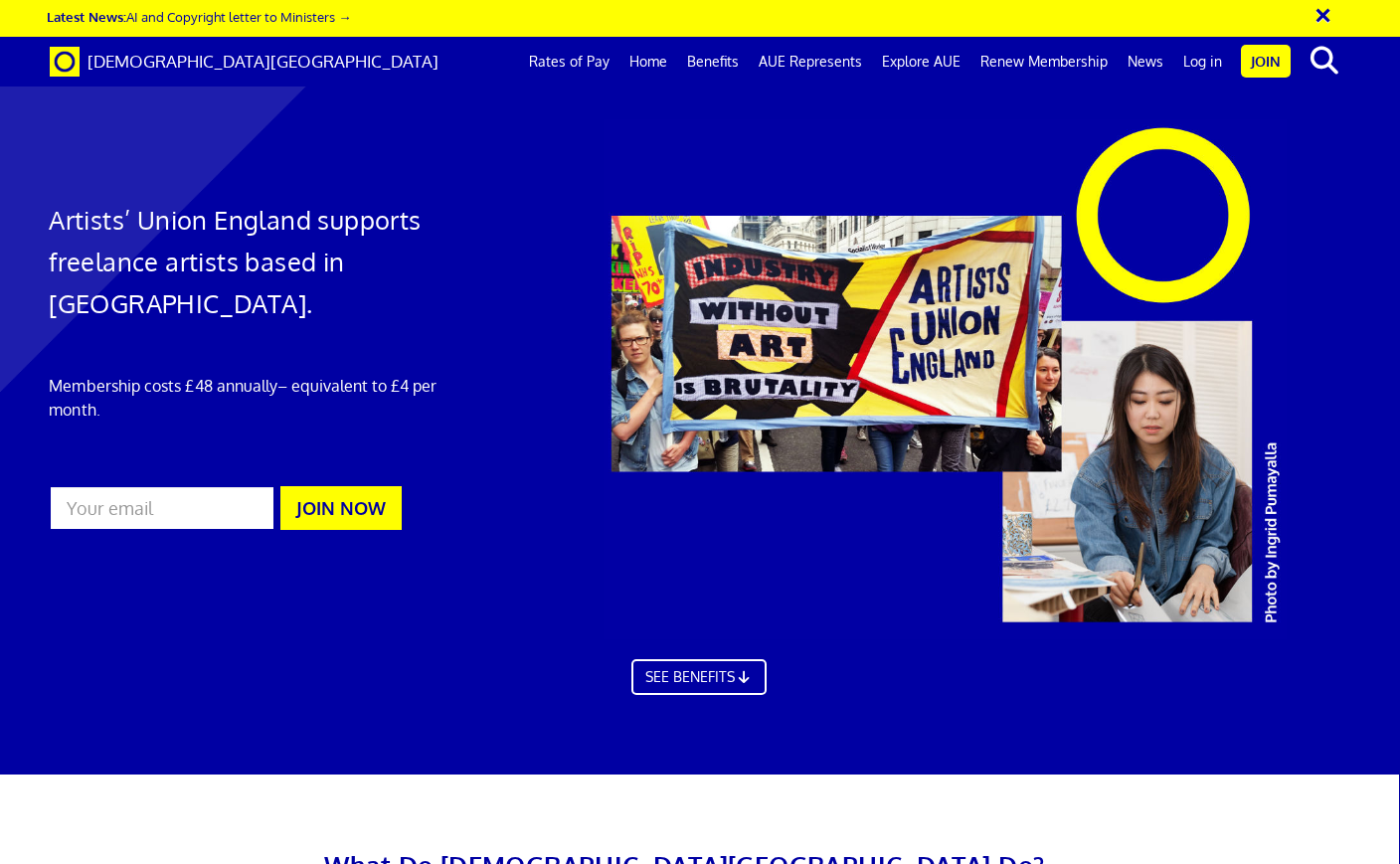 click on "Public and Products Liability (PPL) insurance  →" at bounding box center (915, 1395) 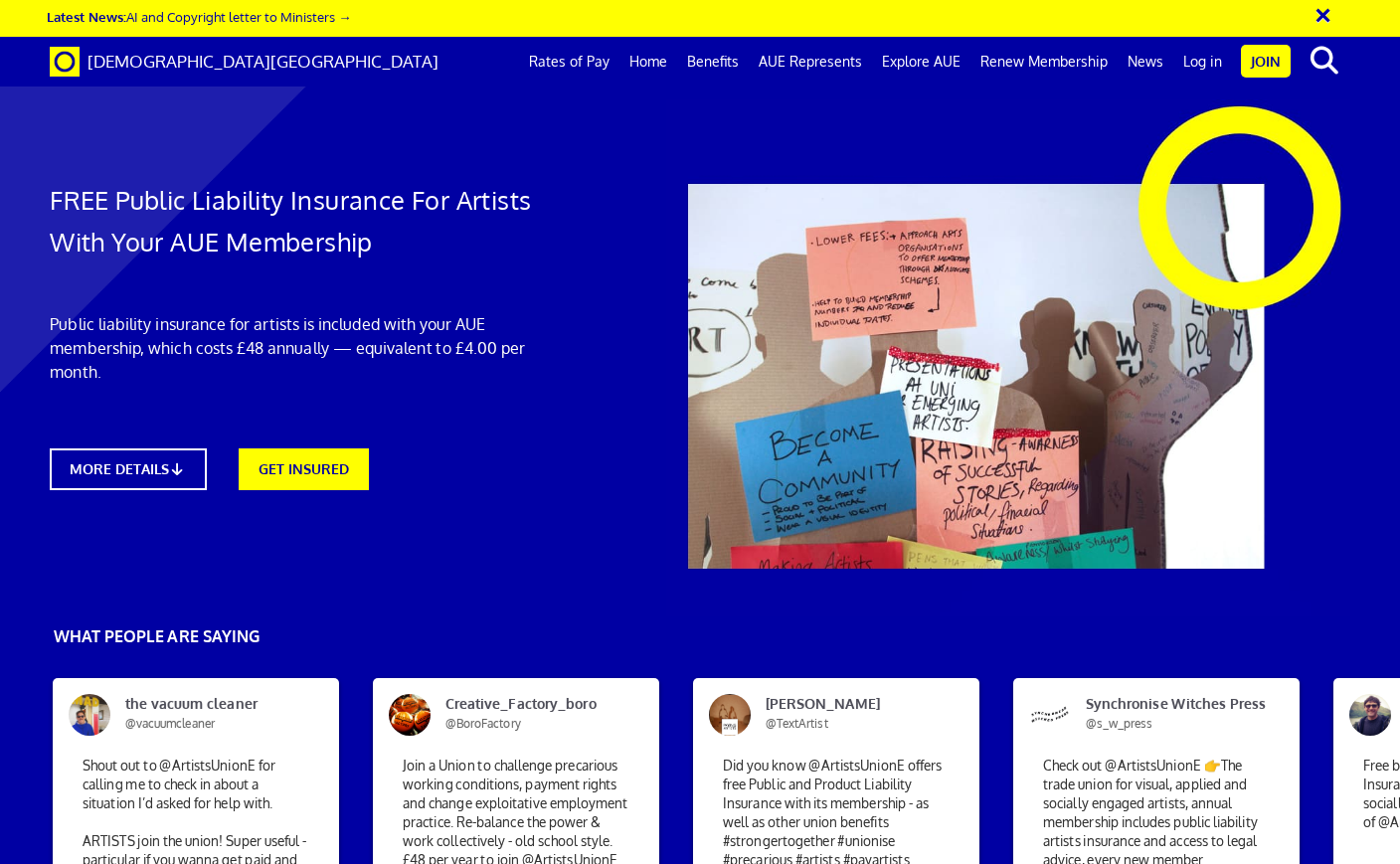 scroll, scrollTop: 0, scrollLeft: 0, axis: both 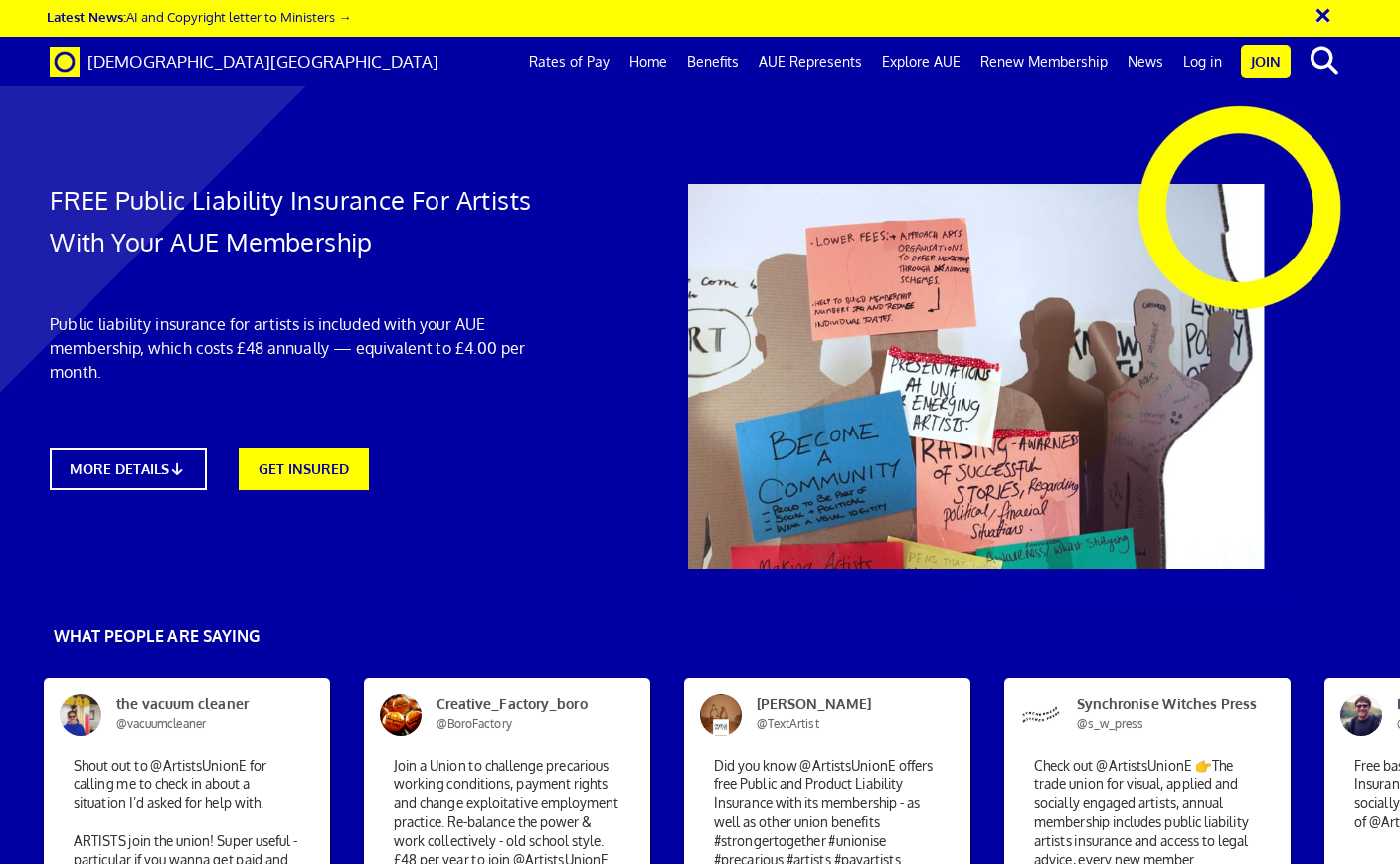 click on "Join Now" at bounding box center (965, 1563) 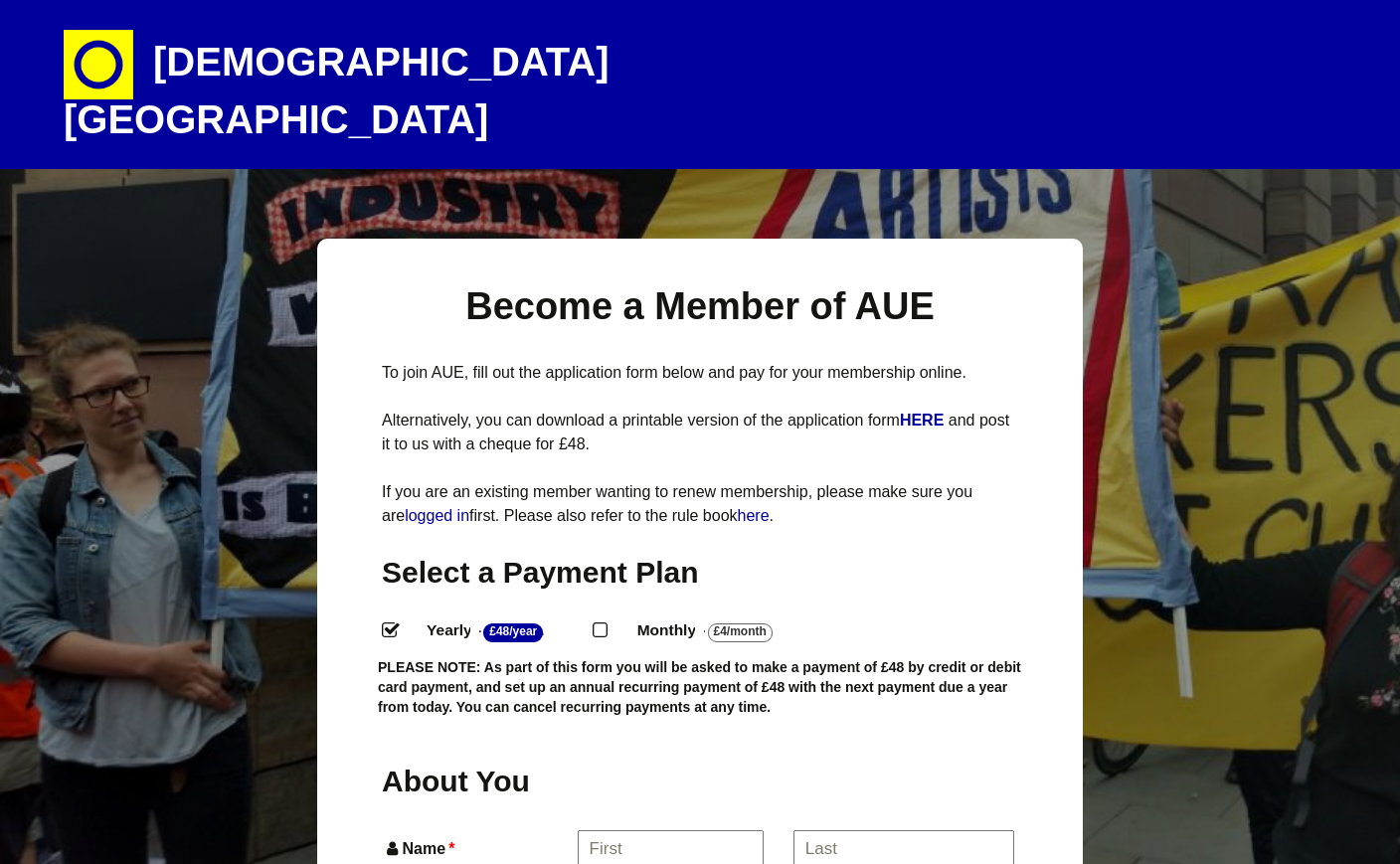 select 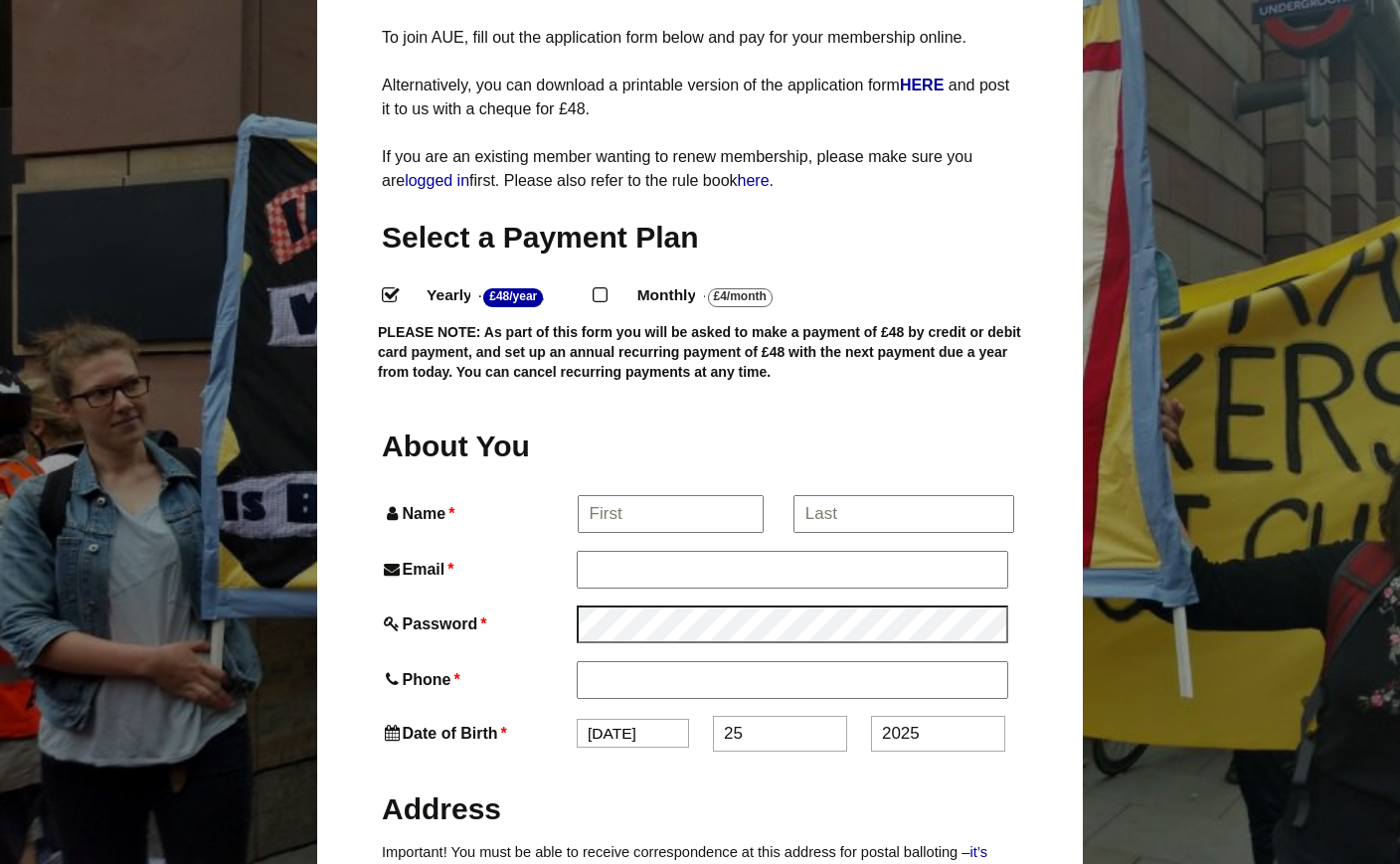scroll, scrollTop: 338, scrollLeft: 0, axis: vertical 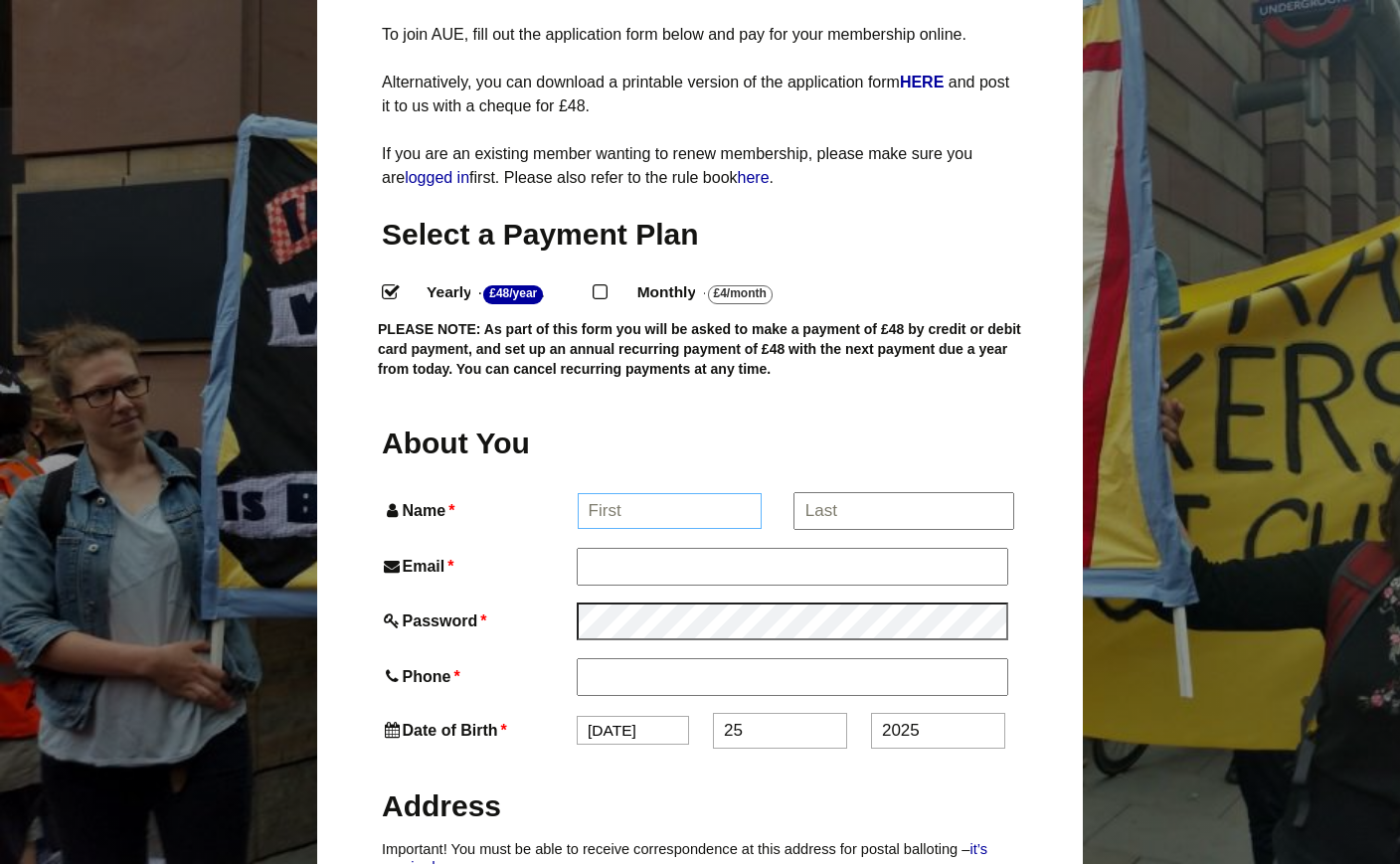 click on "Name  *" at bounding box center (670, 511) 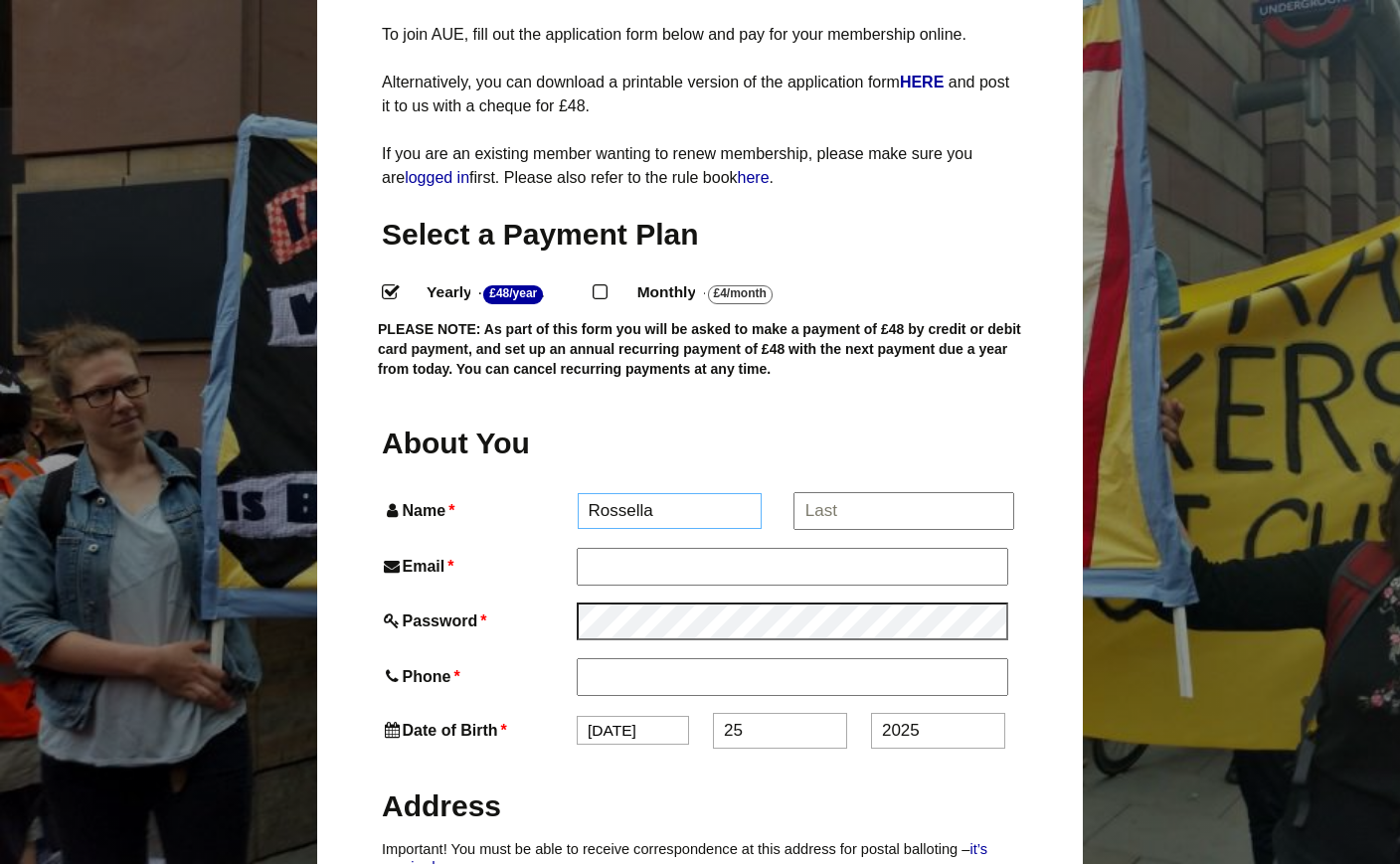 type on "Rossella" 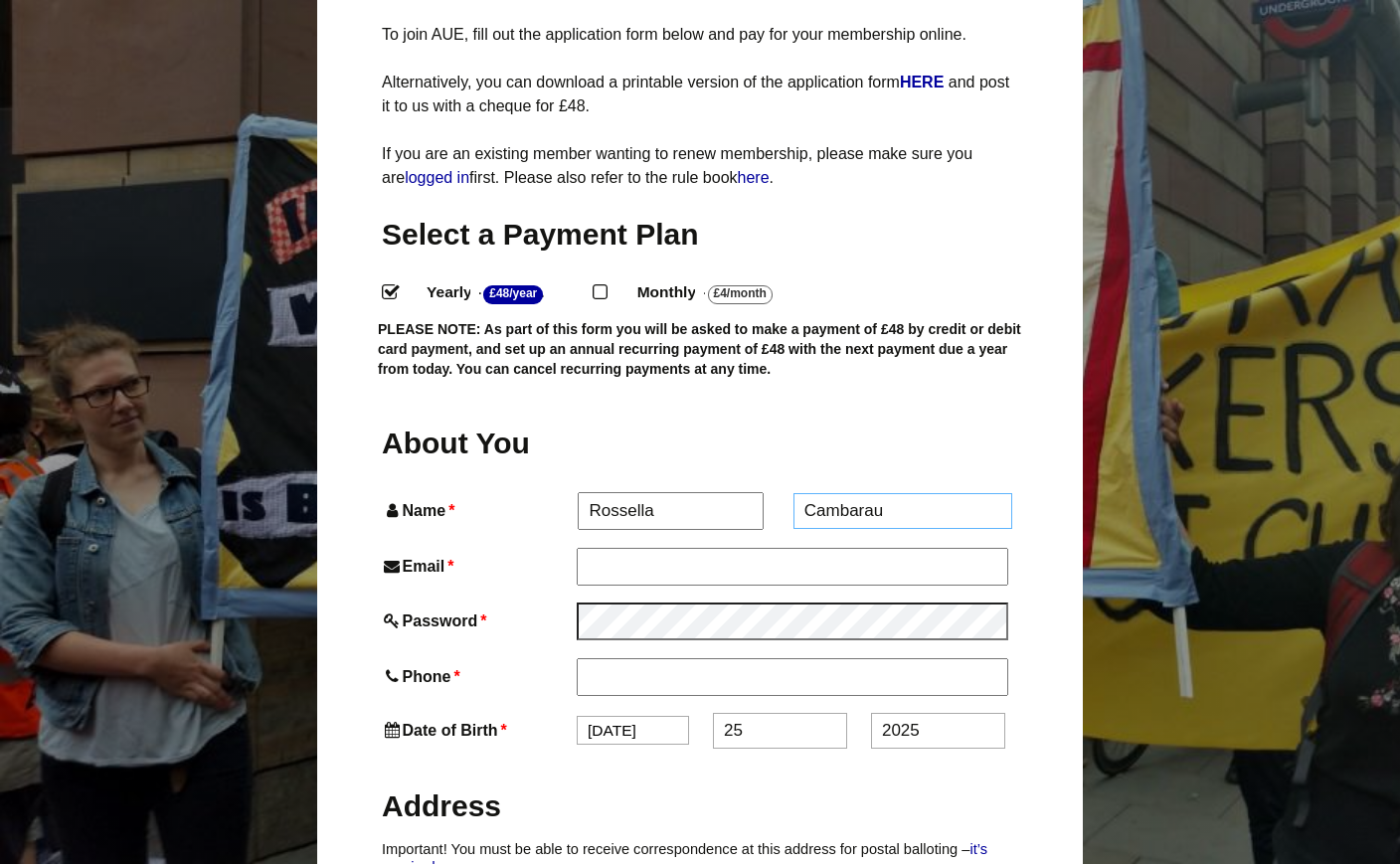 type on "Cambarau" 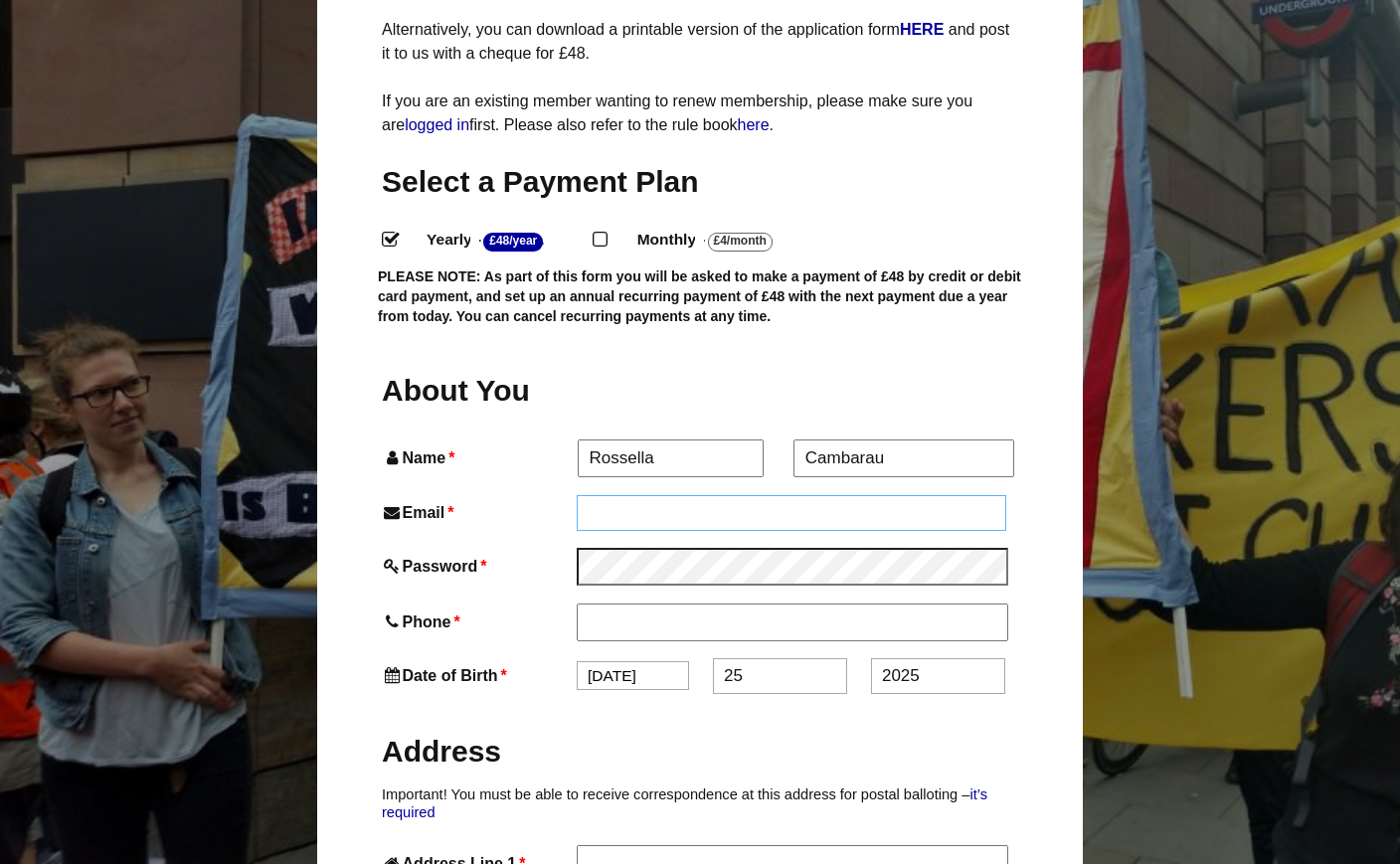 scroll, scrollTop: 393, scrollLeft: 0, axis: vertical 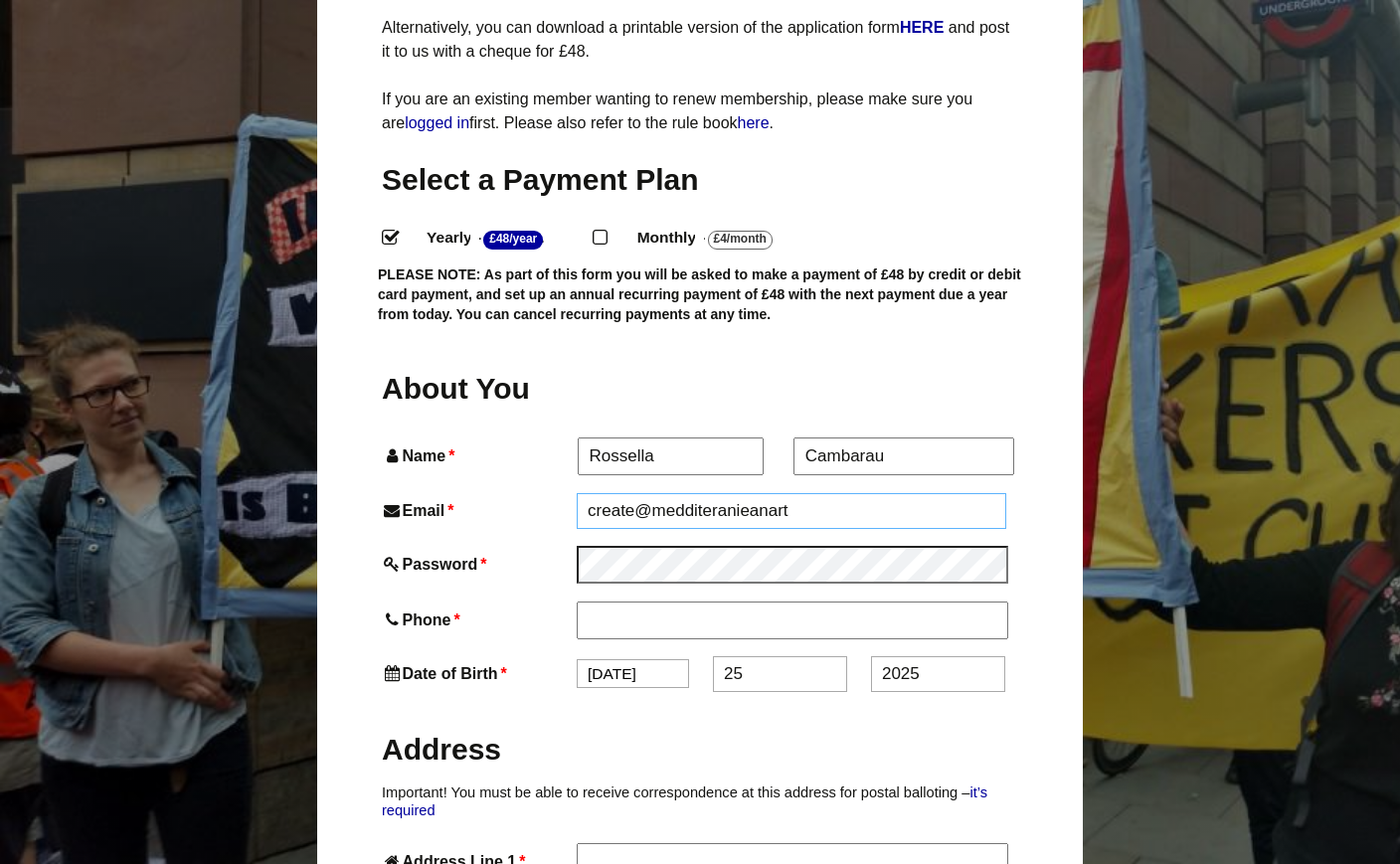 drag, startPoint x: 653, startPoint y: 470, endPoint x: 865, endPoint y: 471, distance: 212.00236 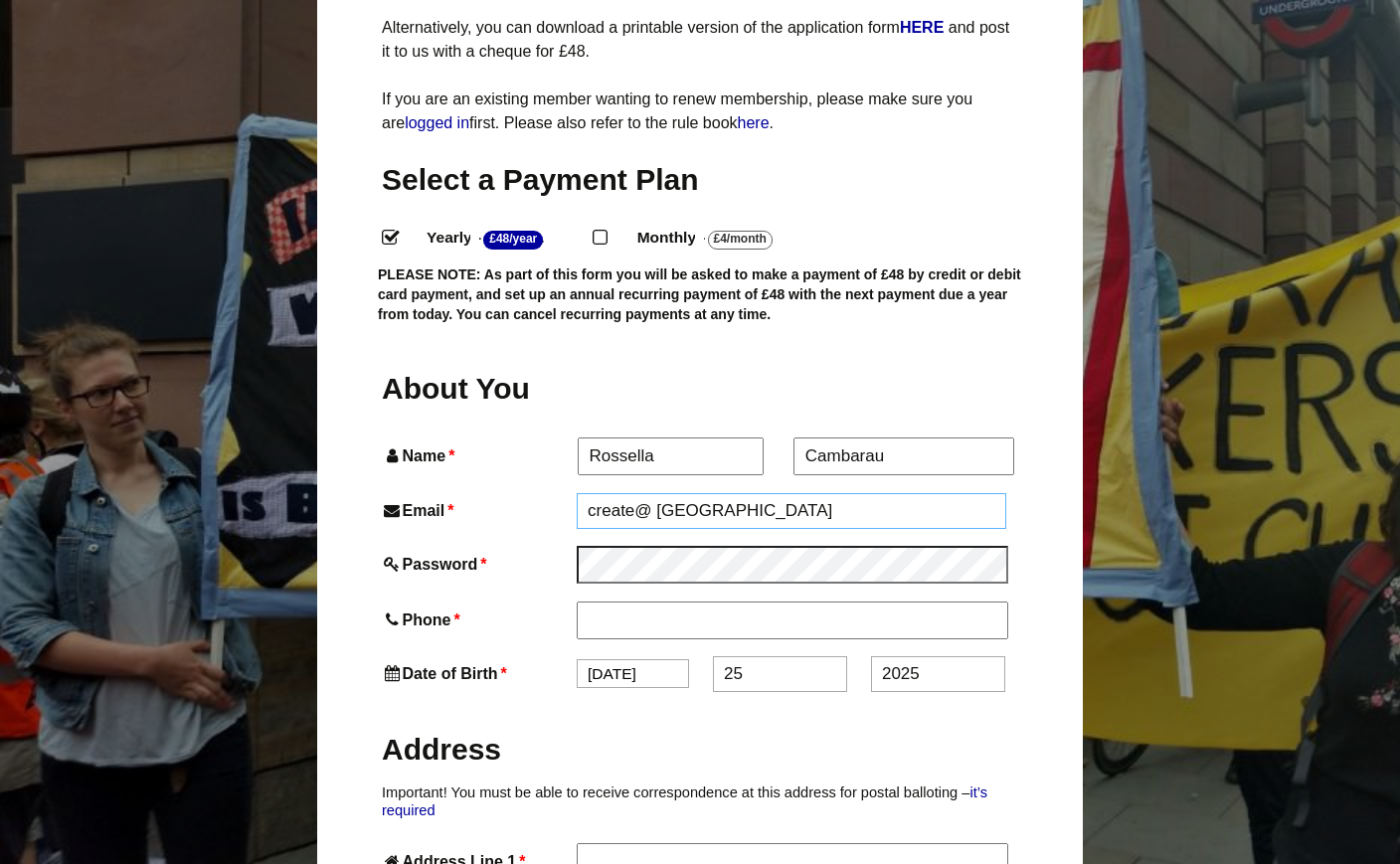 click on "create@ mediterranean" at bounding box center (791, 511) 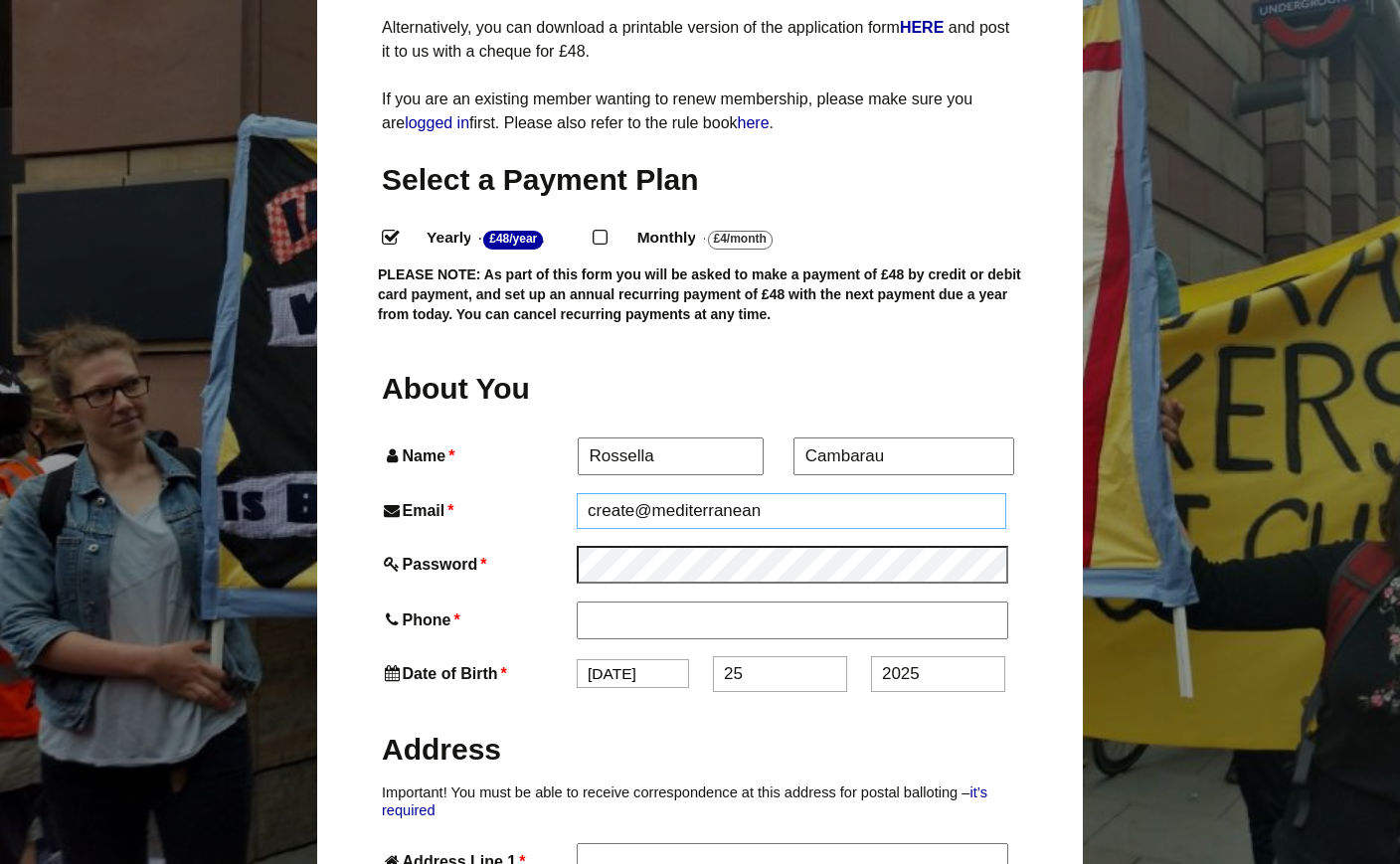 click on "create@mediterranean" at bounding box center (791, 511) 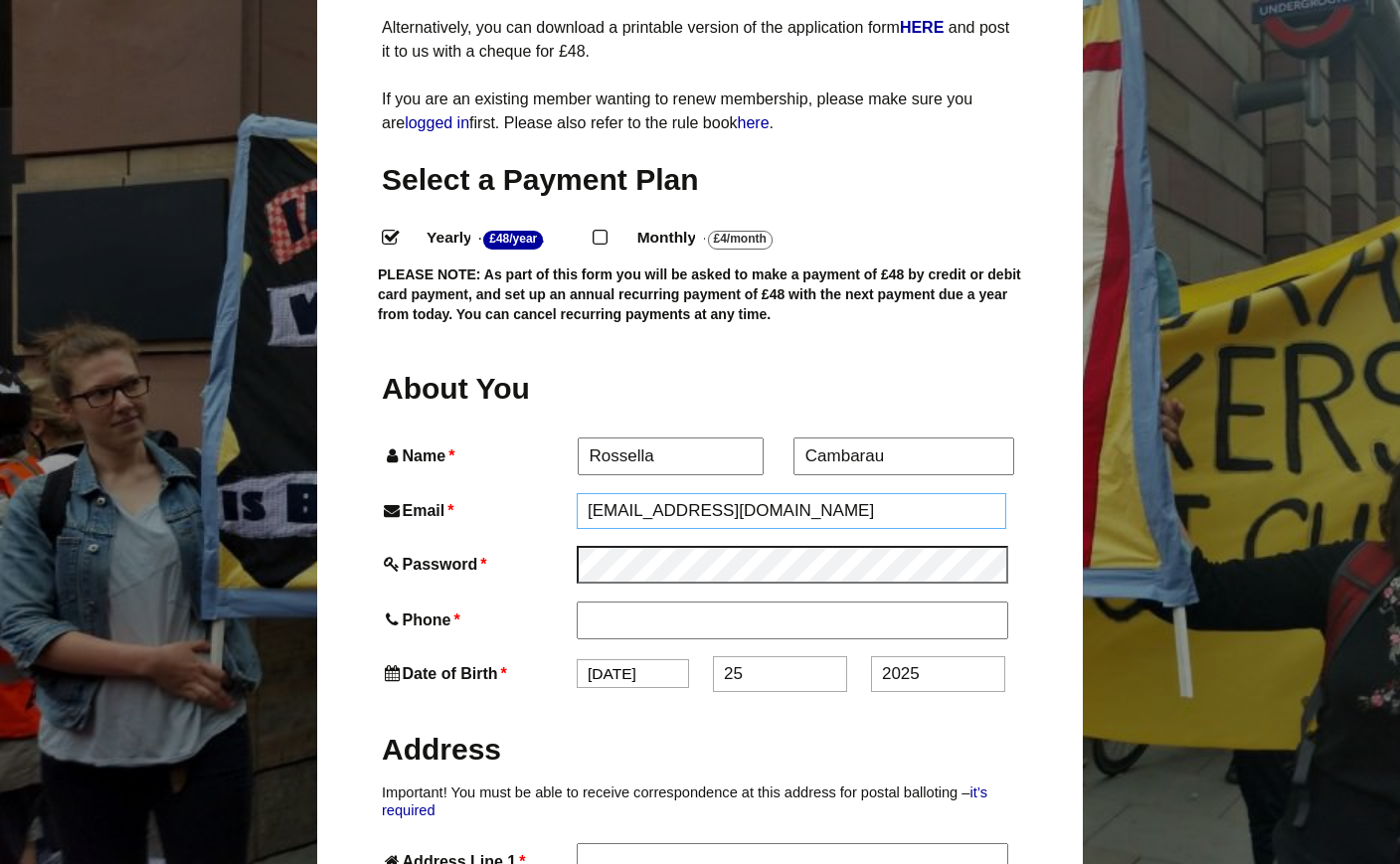 type on "create@mediterraneanart.com" 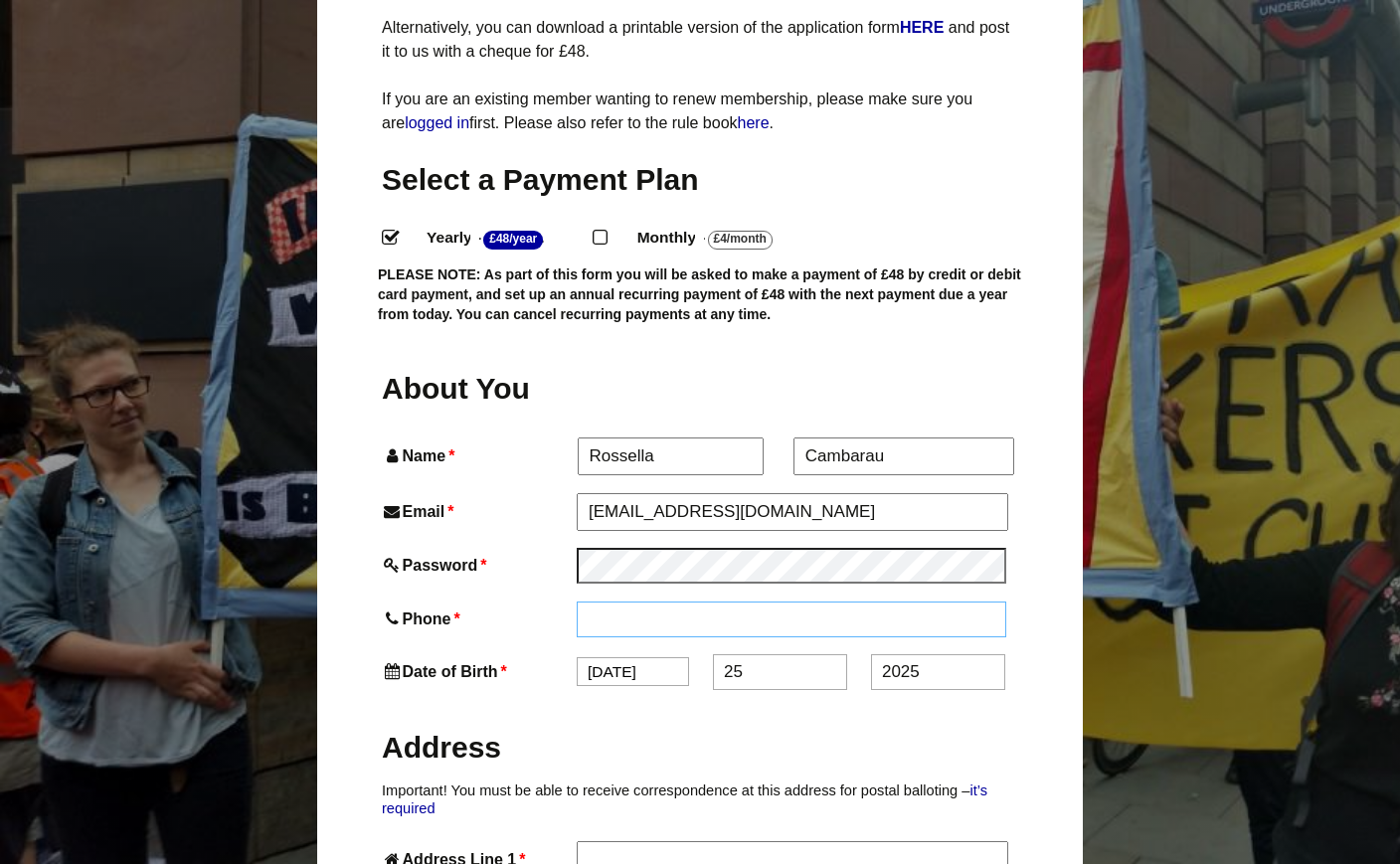 click on "Phone  *" at bounding box center [791, 619] 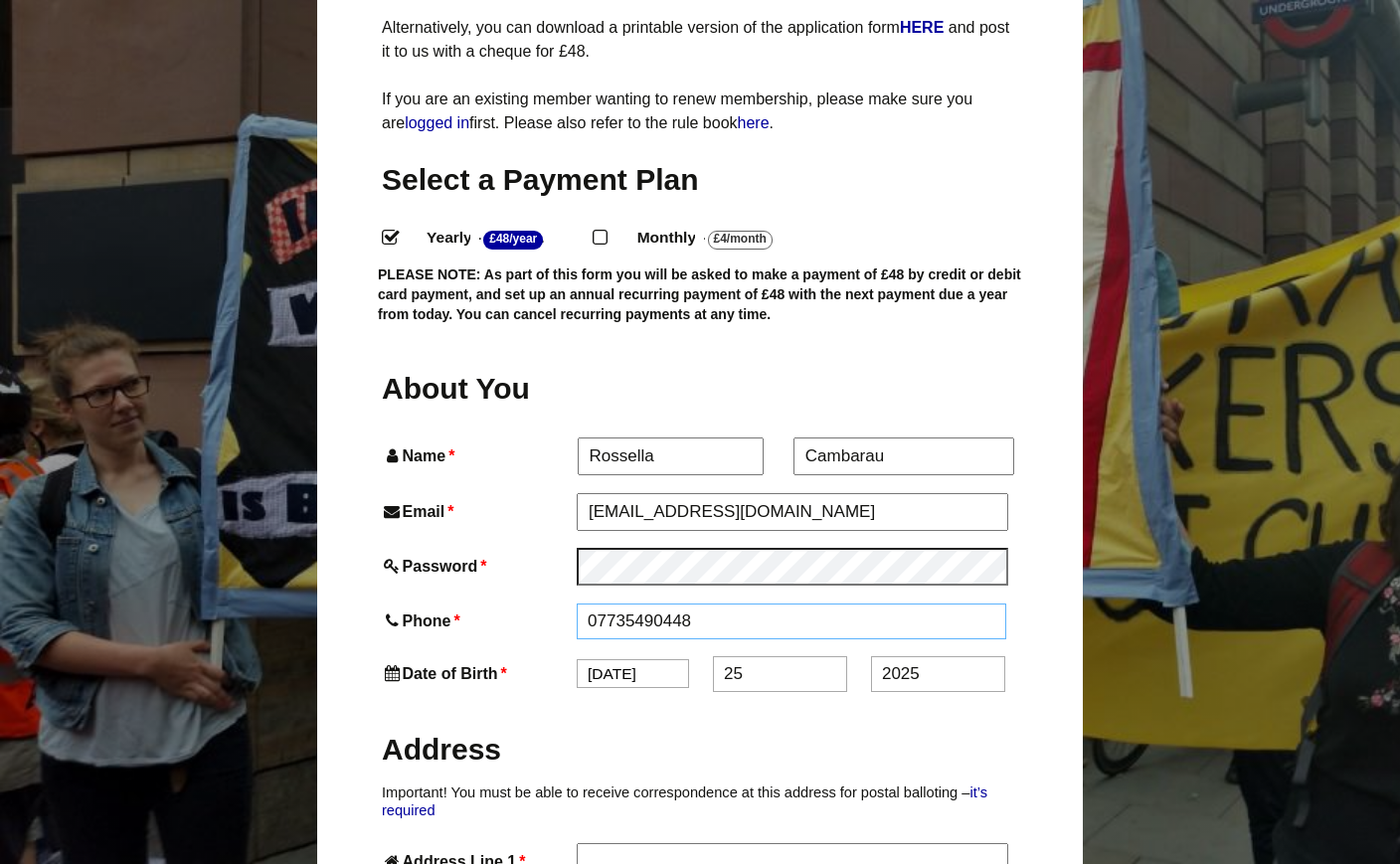 type on "07735490448" 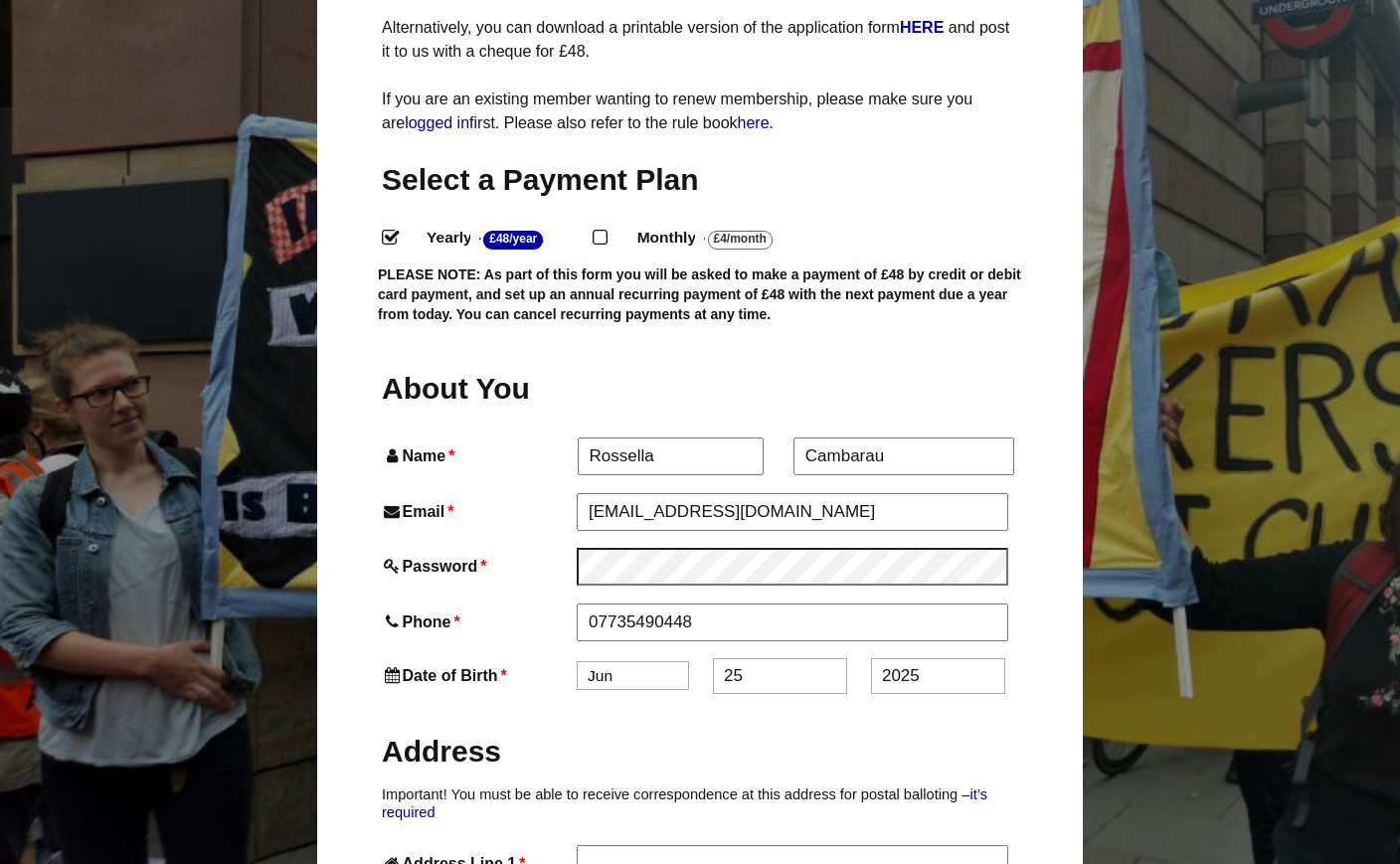 select on "7" 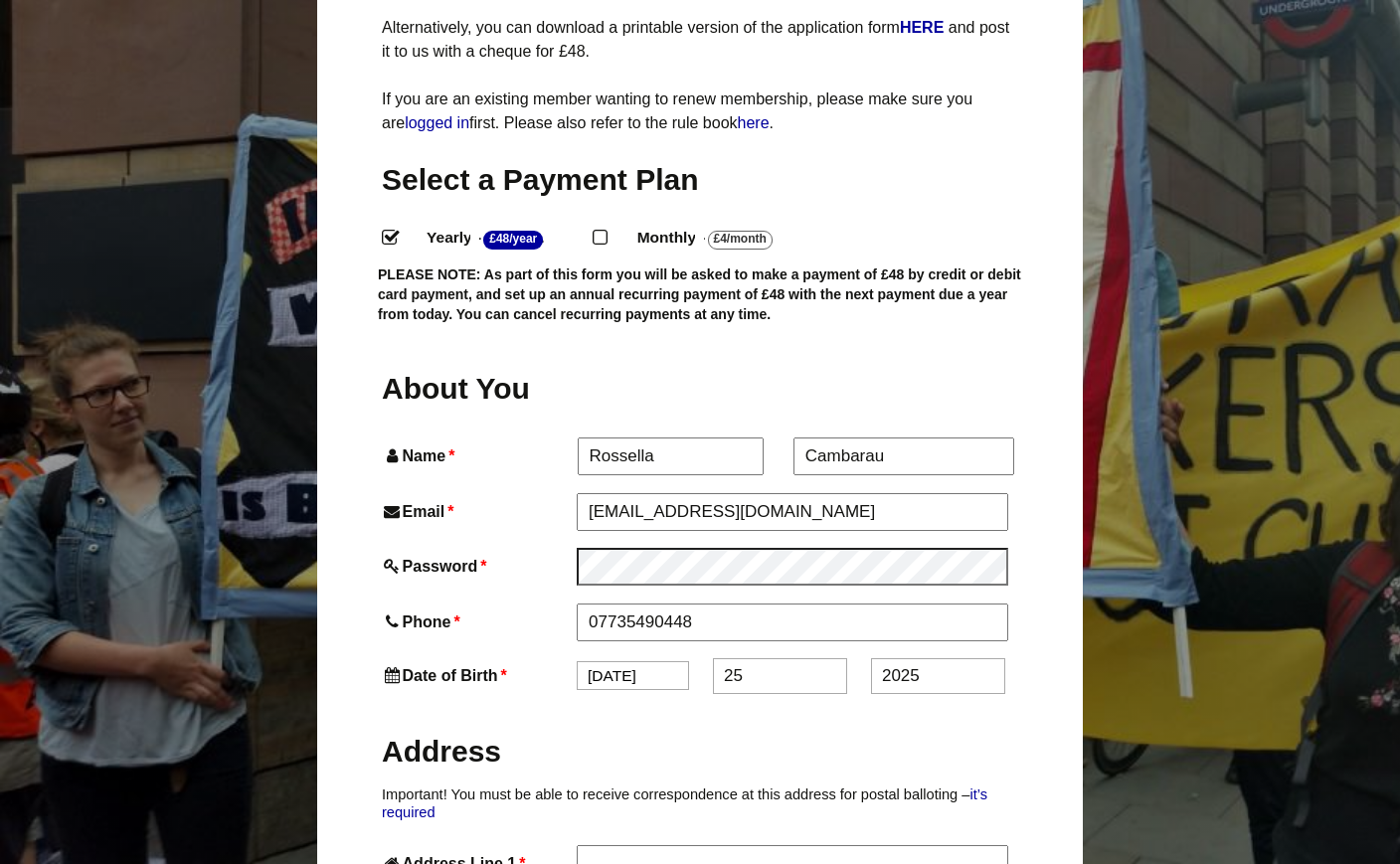 click on "25" at bounding box center (780, 676) 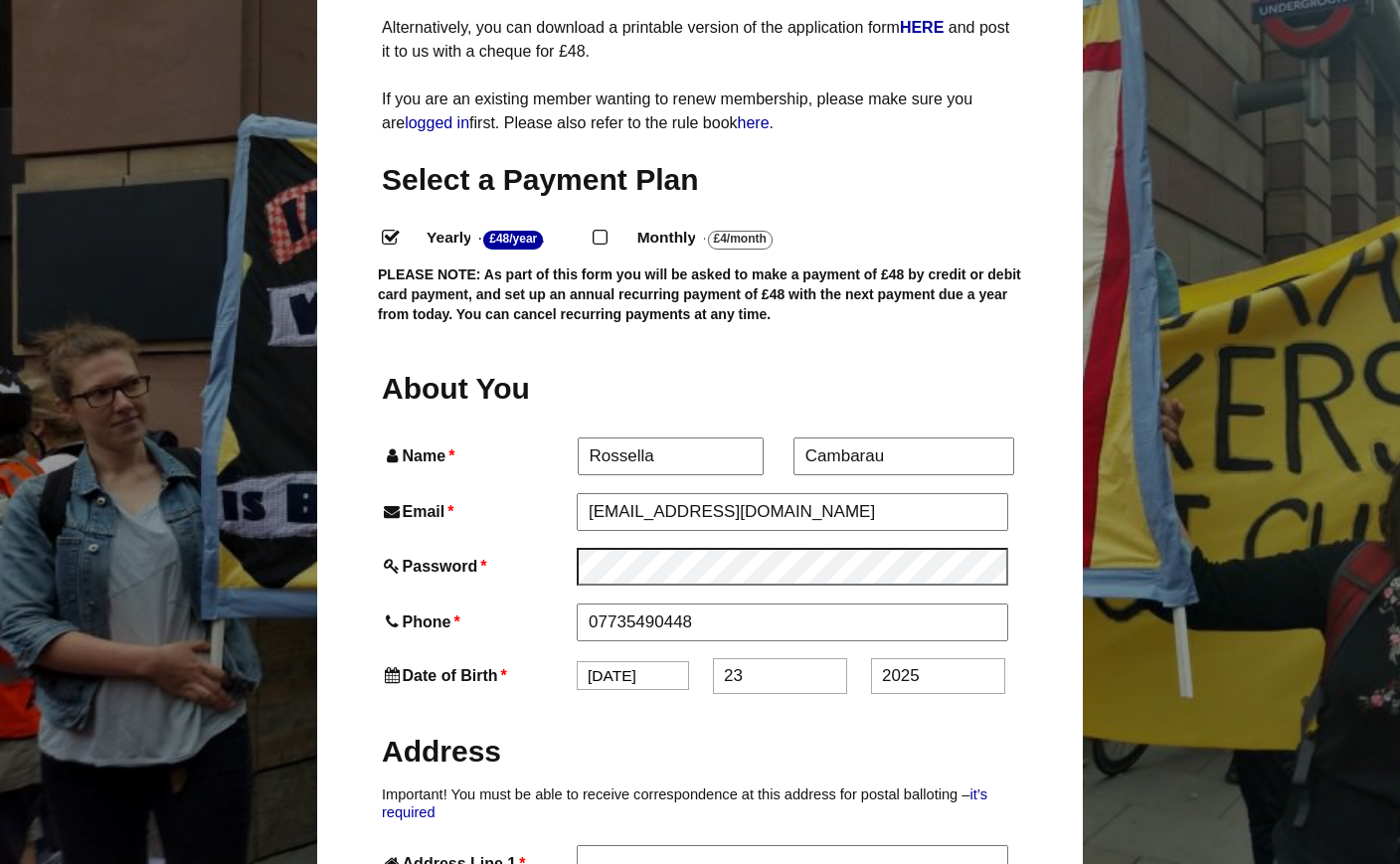 type on "23" 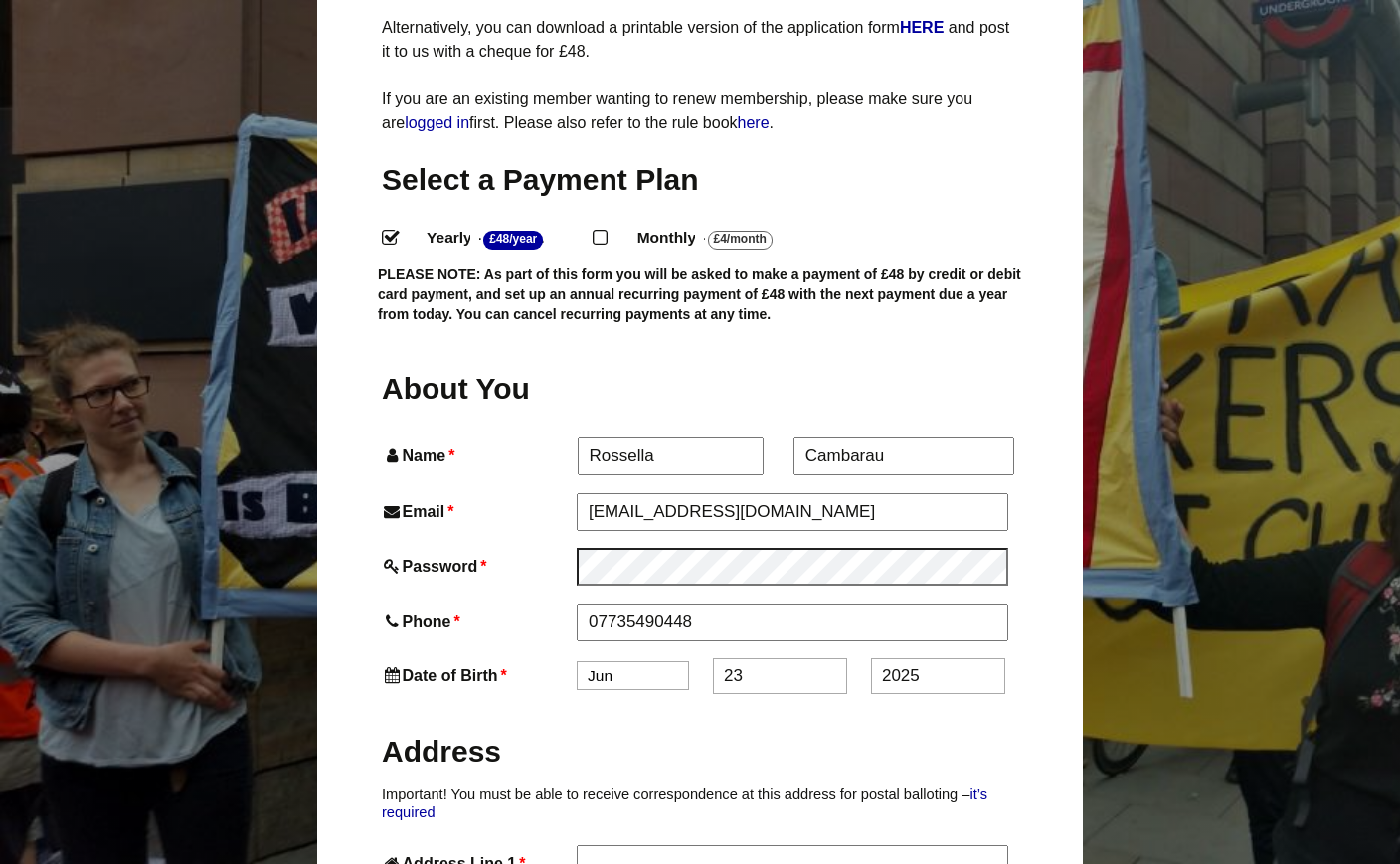 click on "2025" at bounding box center (938, 676) 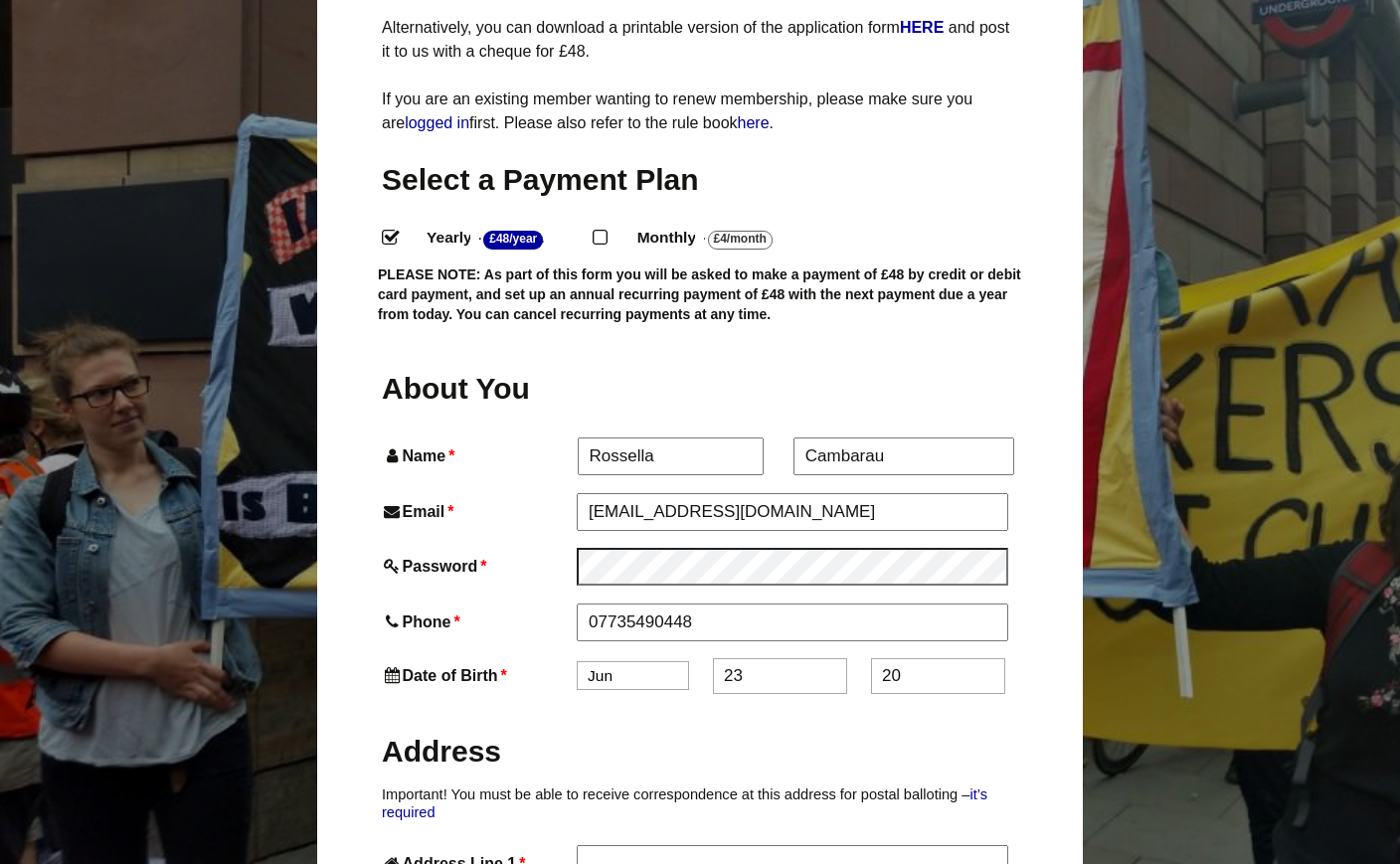 type on "2" 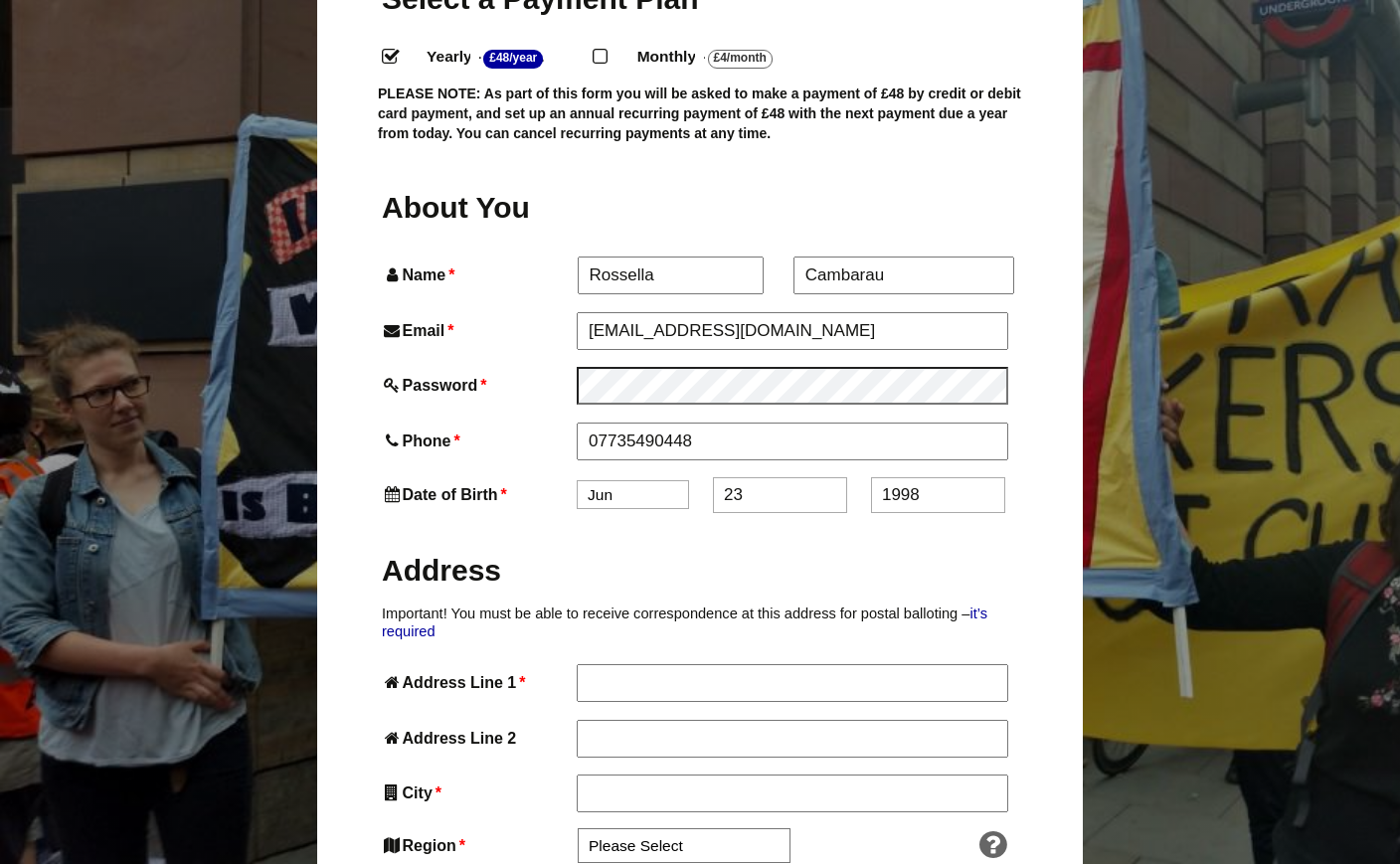 scroll, scrollTop: 639, scrollLeft: 0, axis: vertical 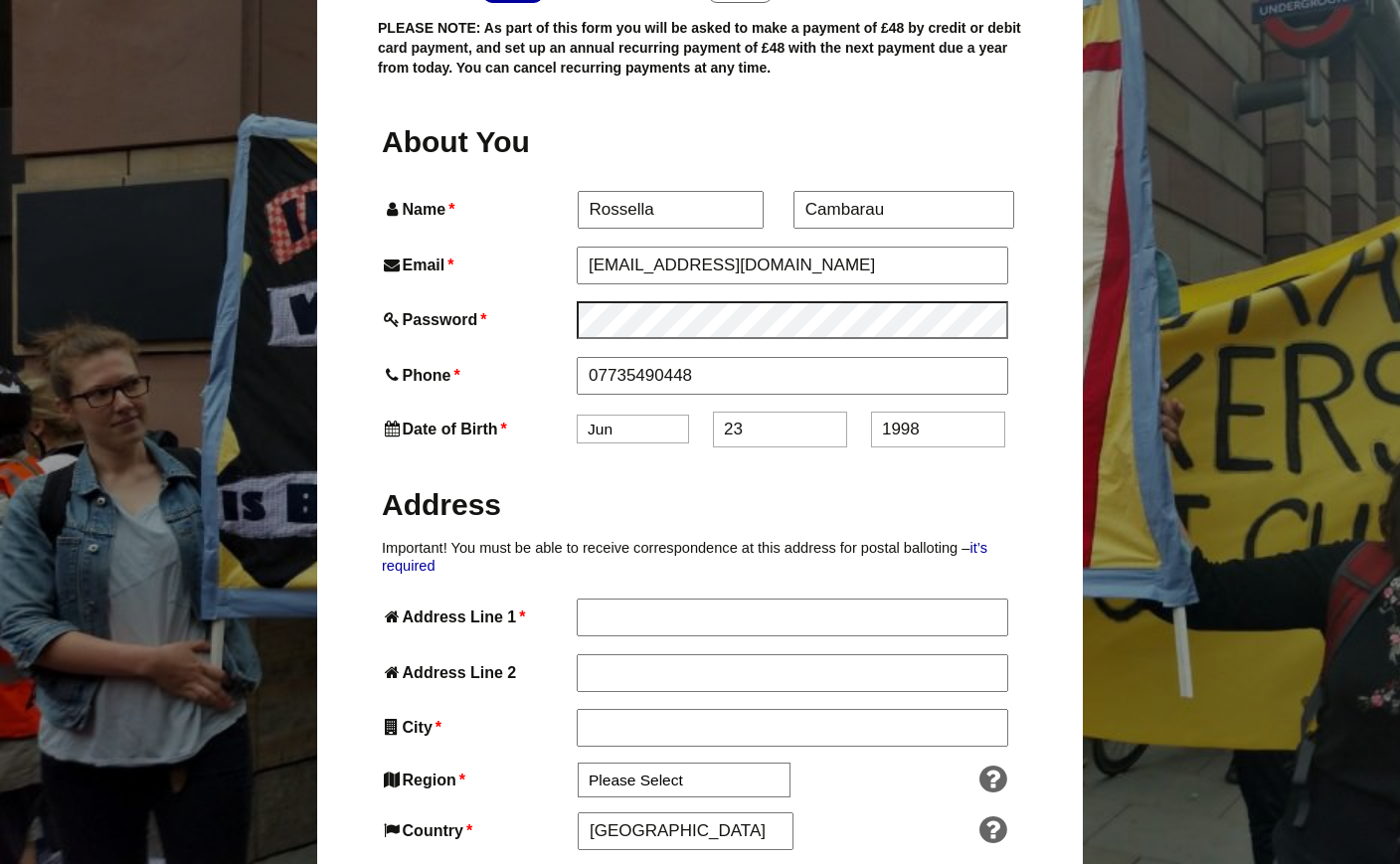 type on "1998" 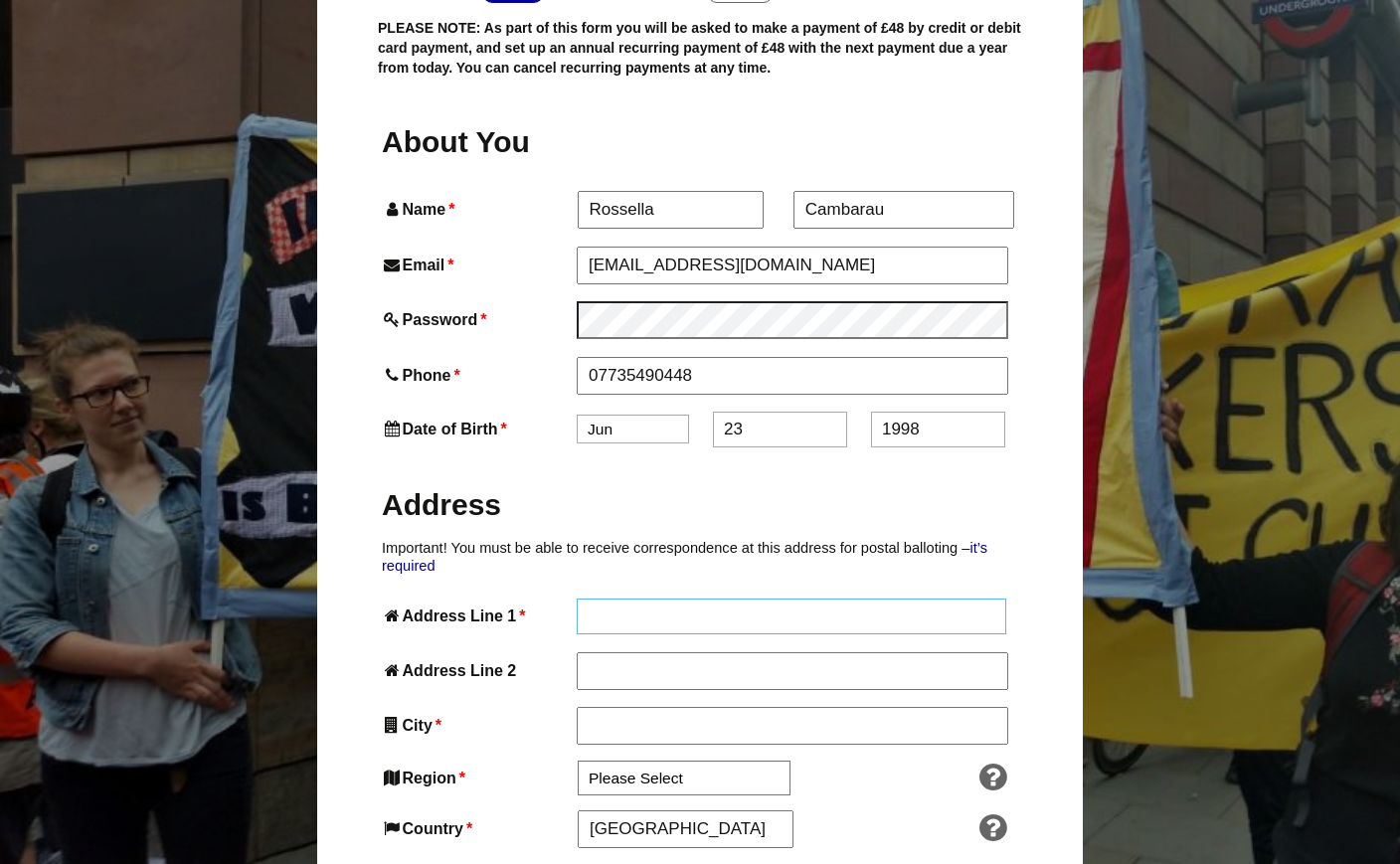 click on "About You
Name  *
Rossella
First
*
Cambarau
Last
Email  *
create@mediterraneanart.com
Password   *
Phone  *
07735490448
Date of Birth  *
Jan Feb Mar Apr May Jun Jul Aug Sep Oct Nov Dec 23 1998
Address
Important! You must be able to receive correspondence at this address for postal balloting –  it’s required
Address Line 1  *
Address Line 2
City  *
Region   *
Please Select
South East England
London" at bounding box center (700, 1030) 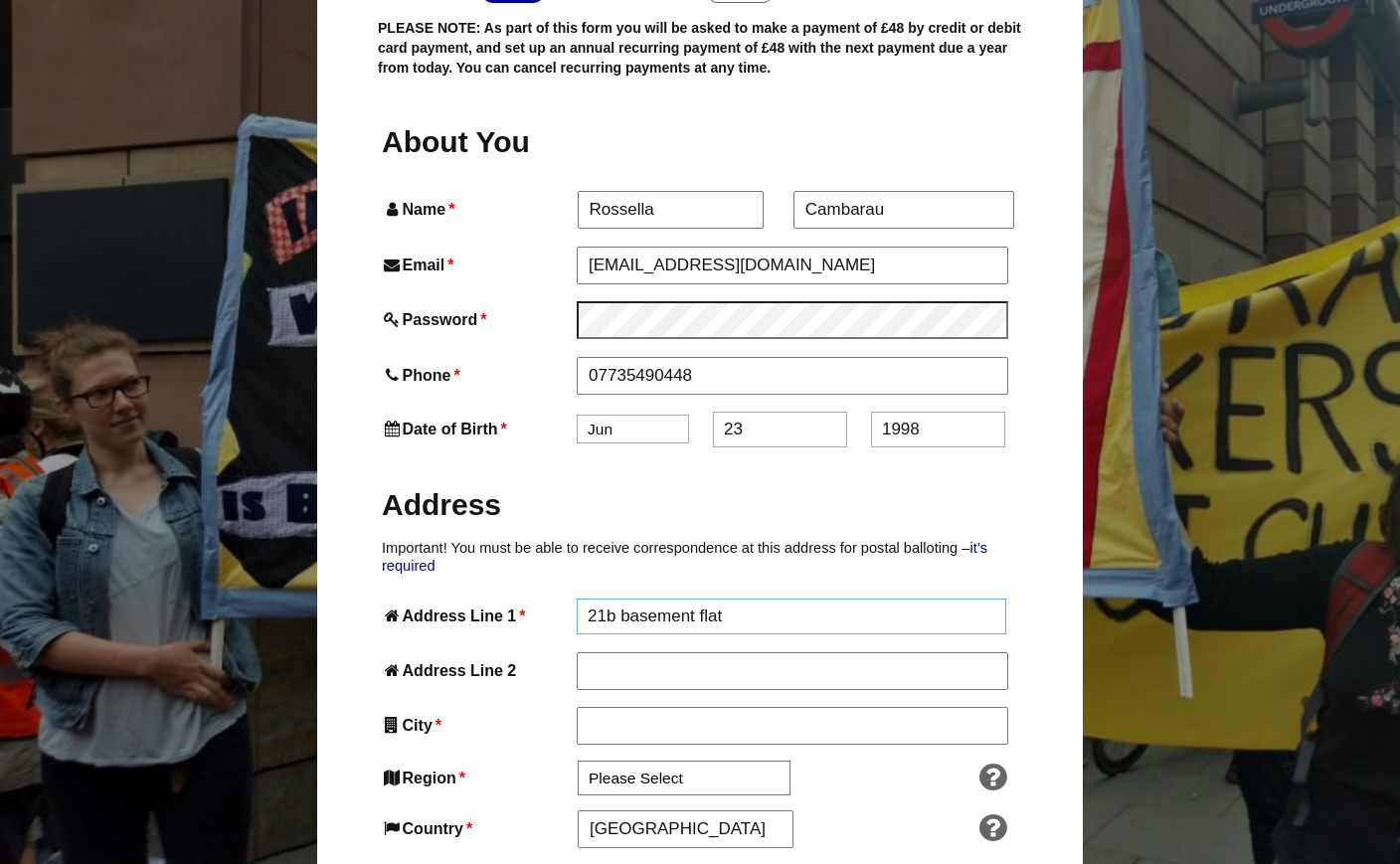 click on "21b basement flat" at bounding box center (791, 616) 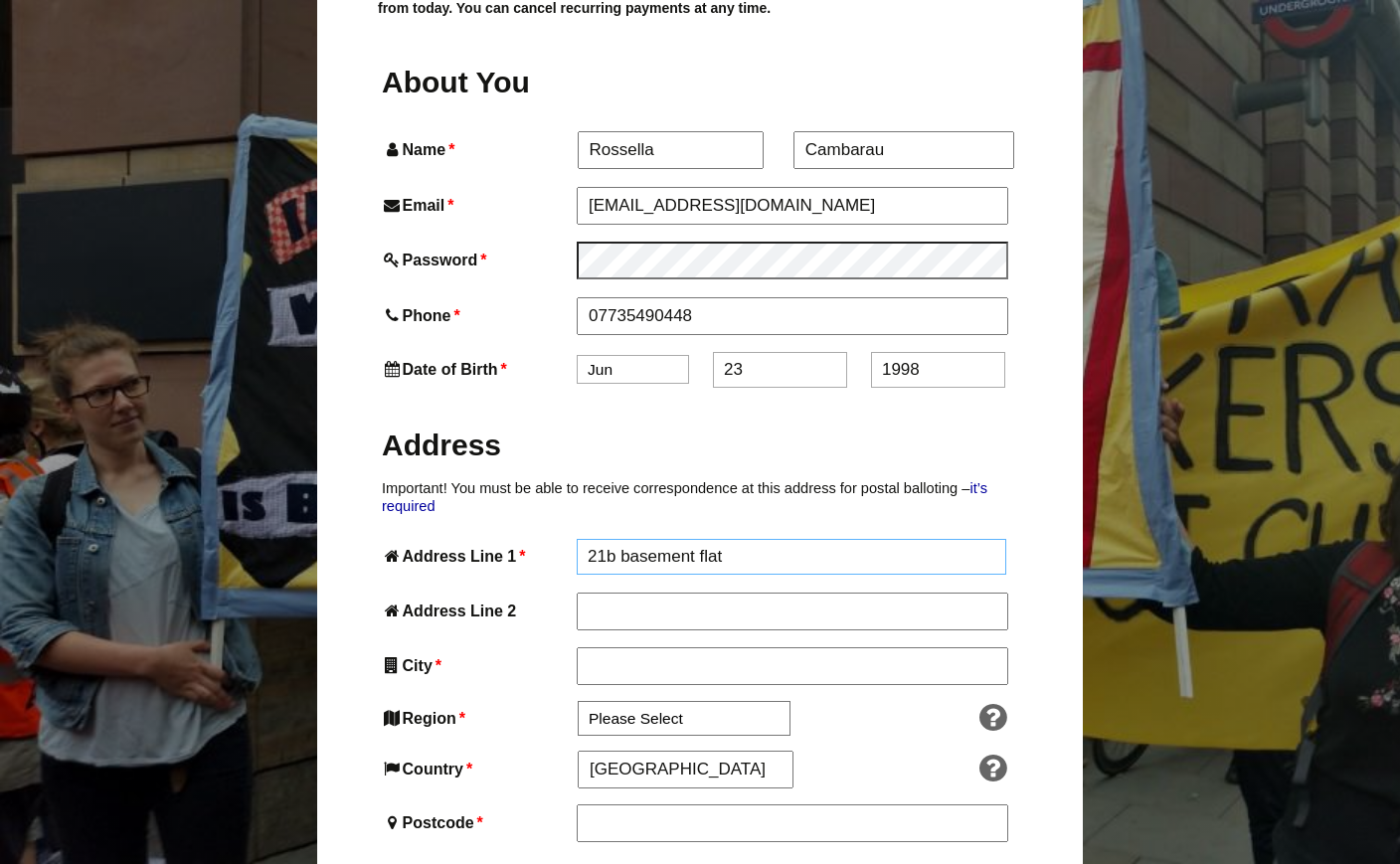scroll, scrollTop: 712, scrollLeft: 0, axis: vertical 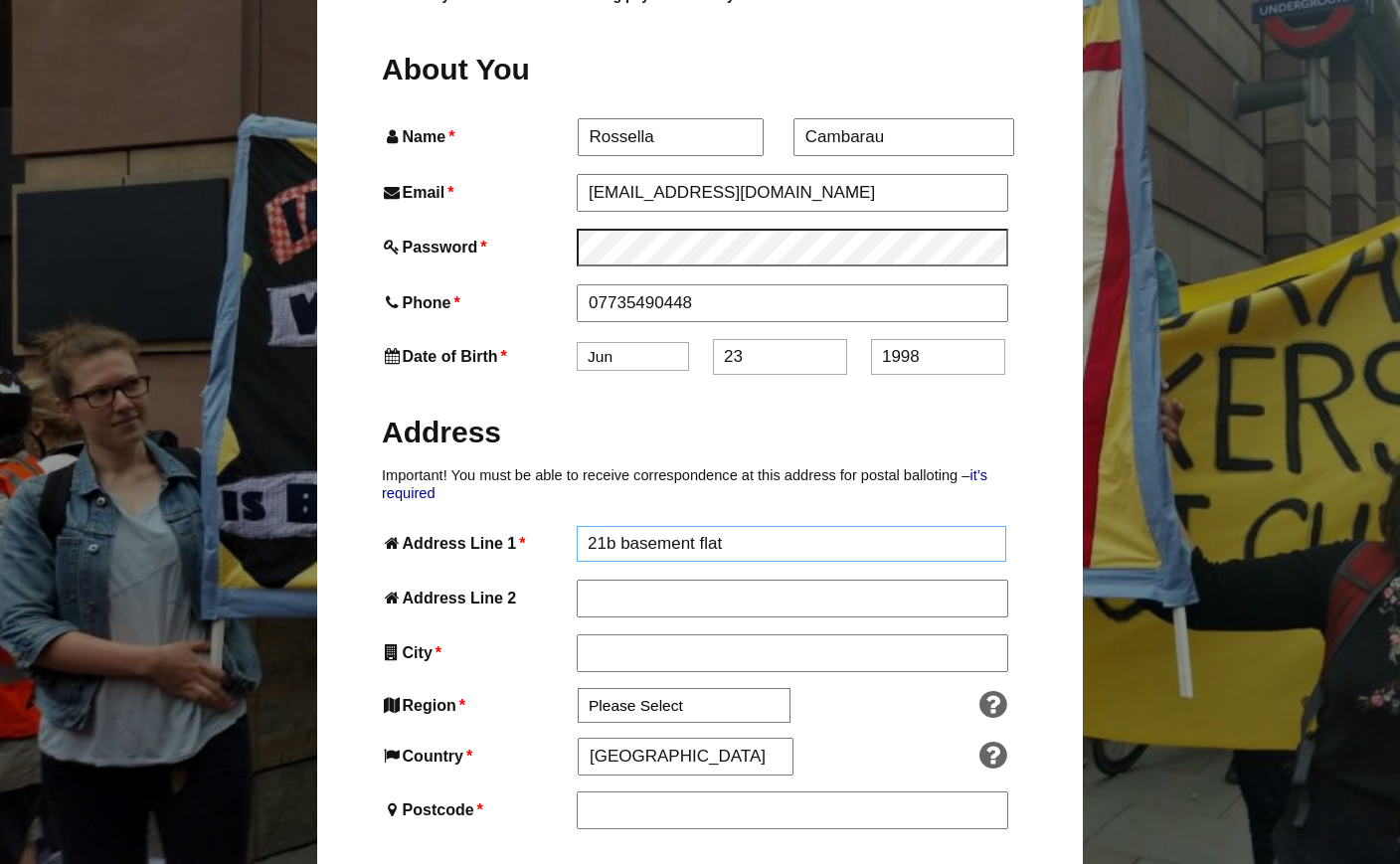 type on "21b basement flat" 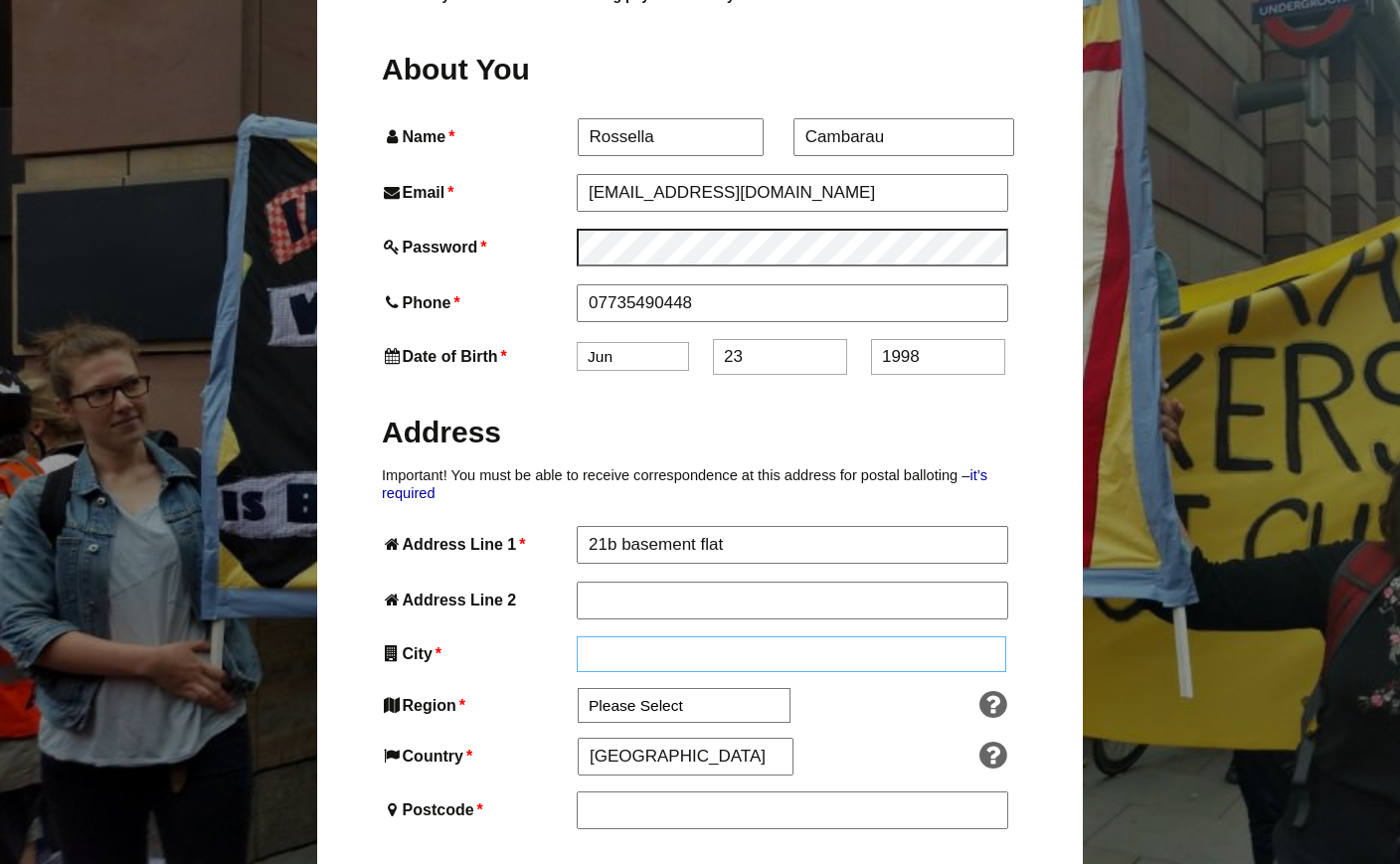 click on "City  *" at bounding box center [791, 654] 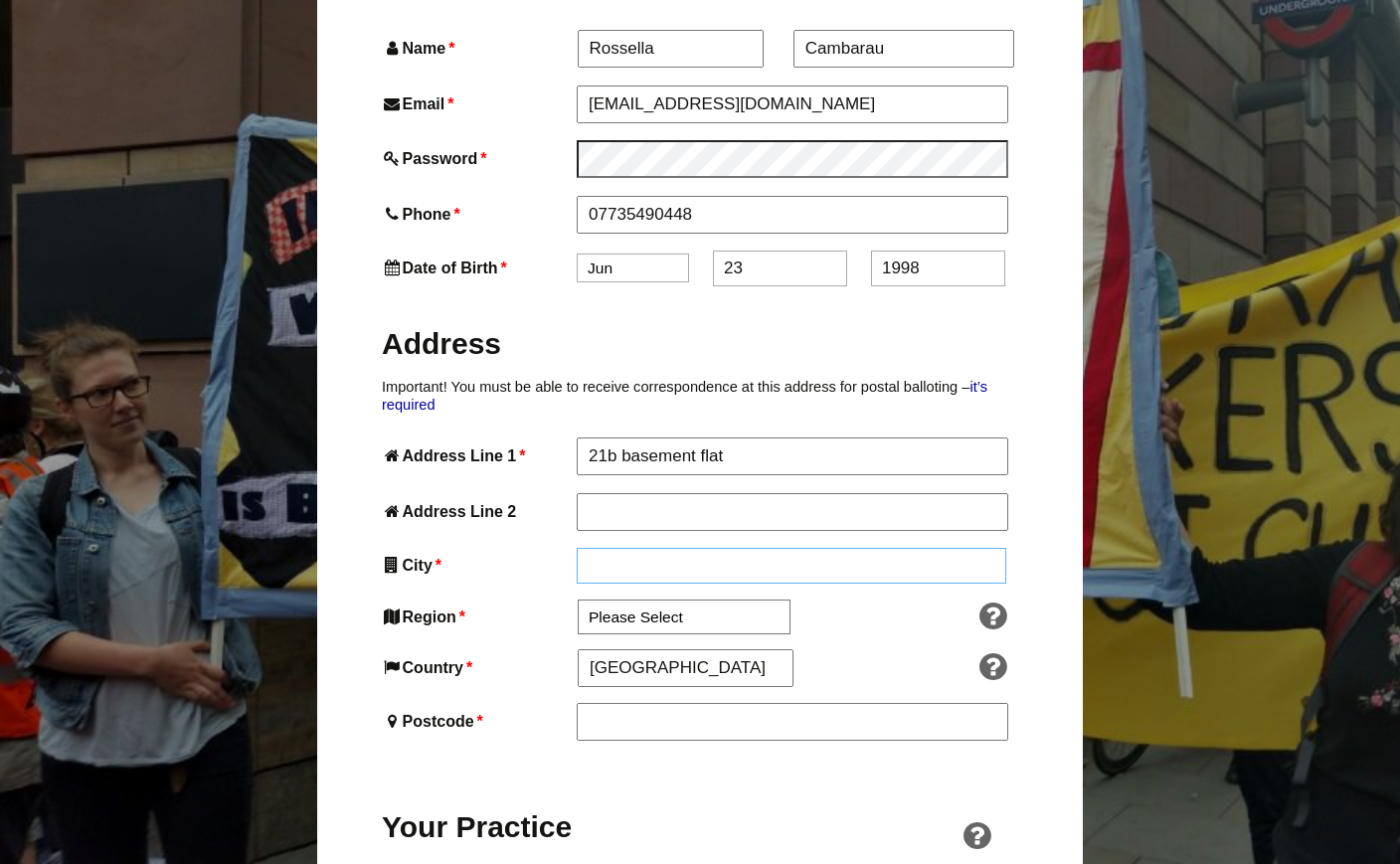 scroll, scrollTop: 808, scrollLeft: 0, axis: vertical 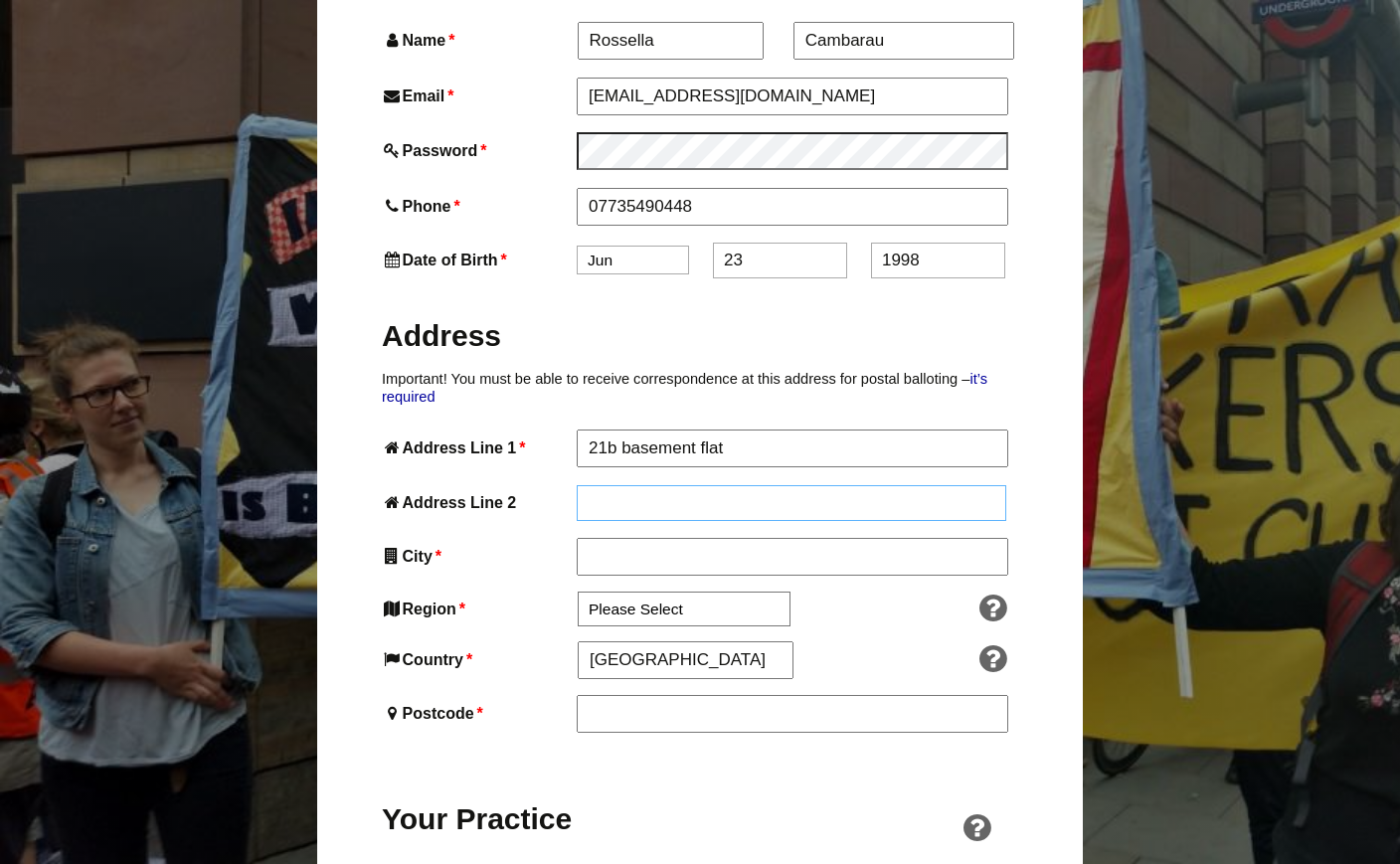 click on "Address Line 2" at bounding box center [791, 503] 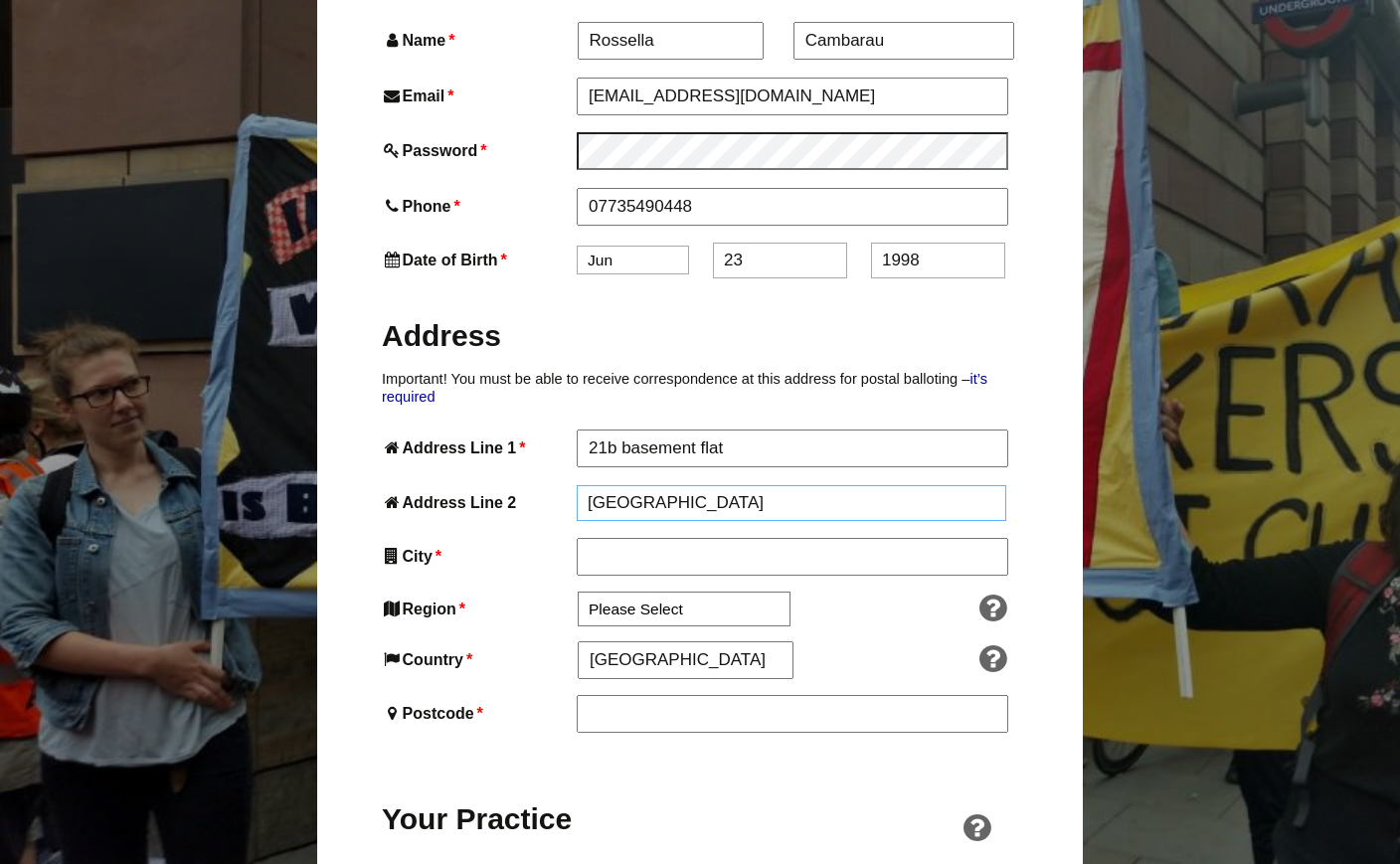 type on "Hornton Street" 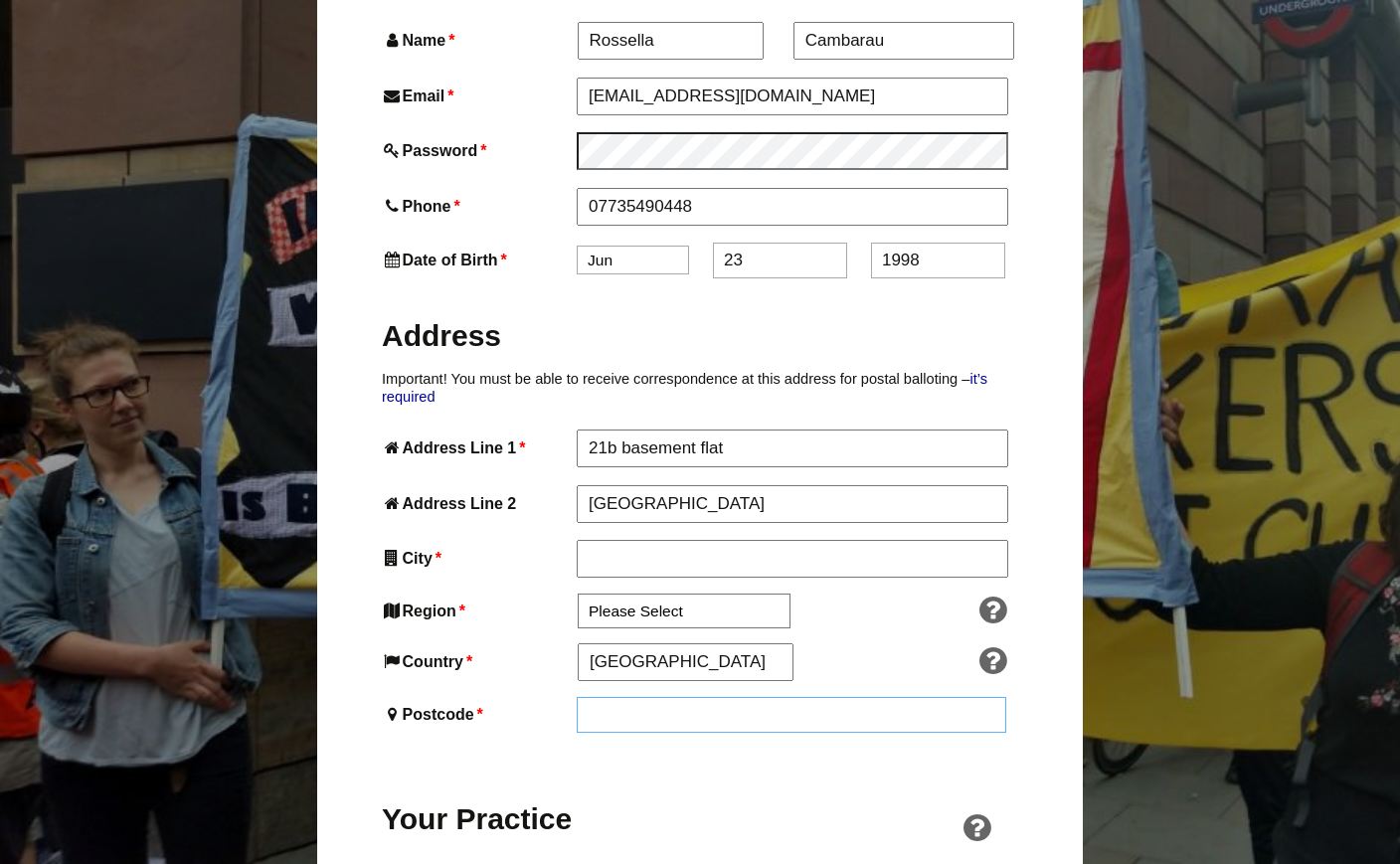 click on "Postcode  *" at bounding box center (791, 715) 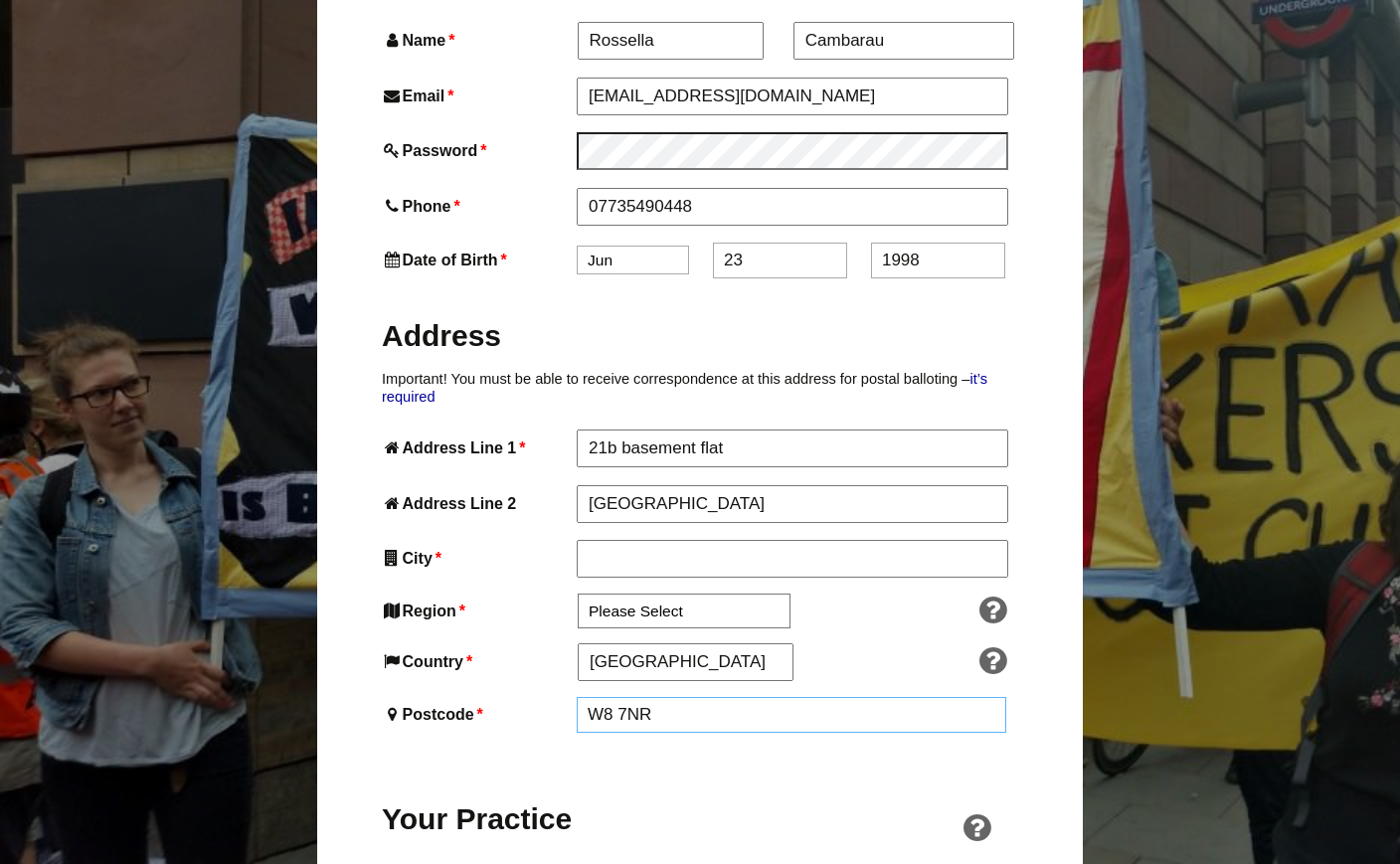 type on "W8 7NR" 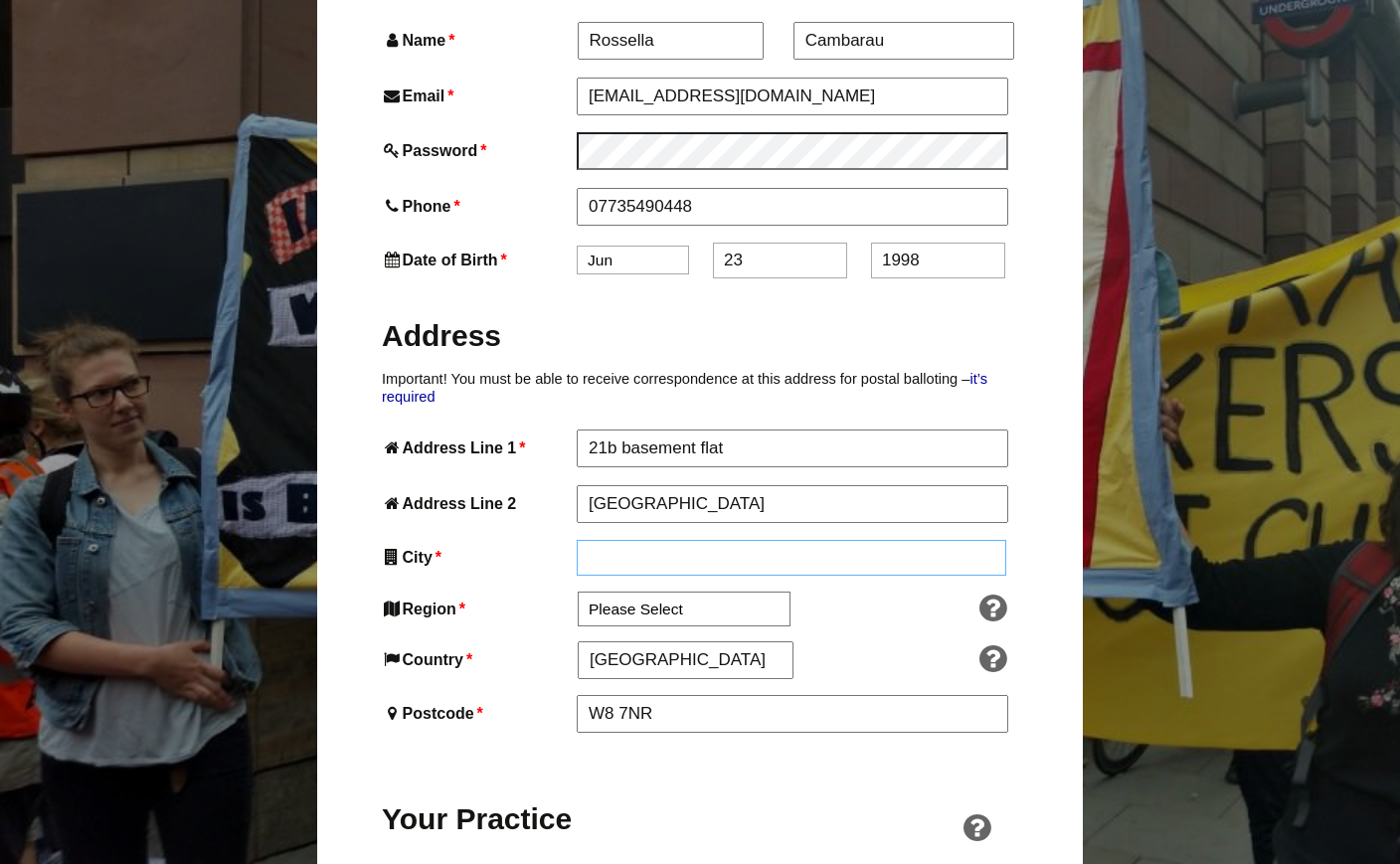 click on "City  *" at bounding box center (791, 558) 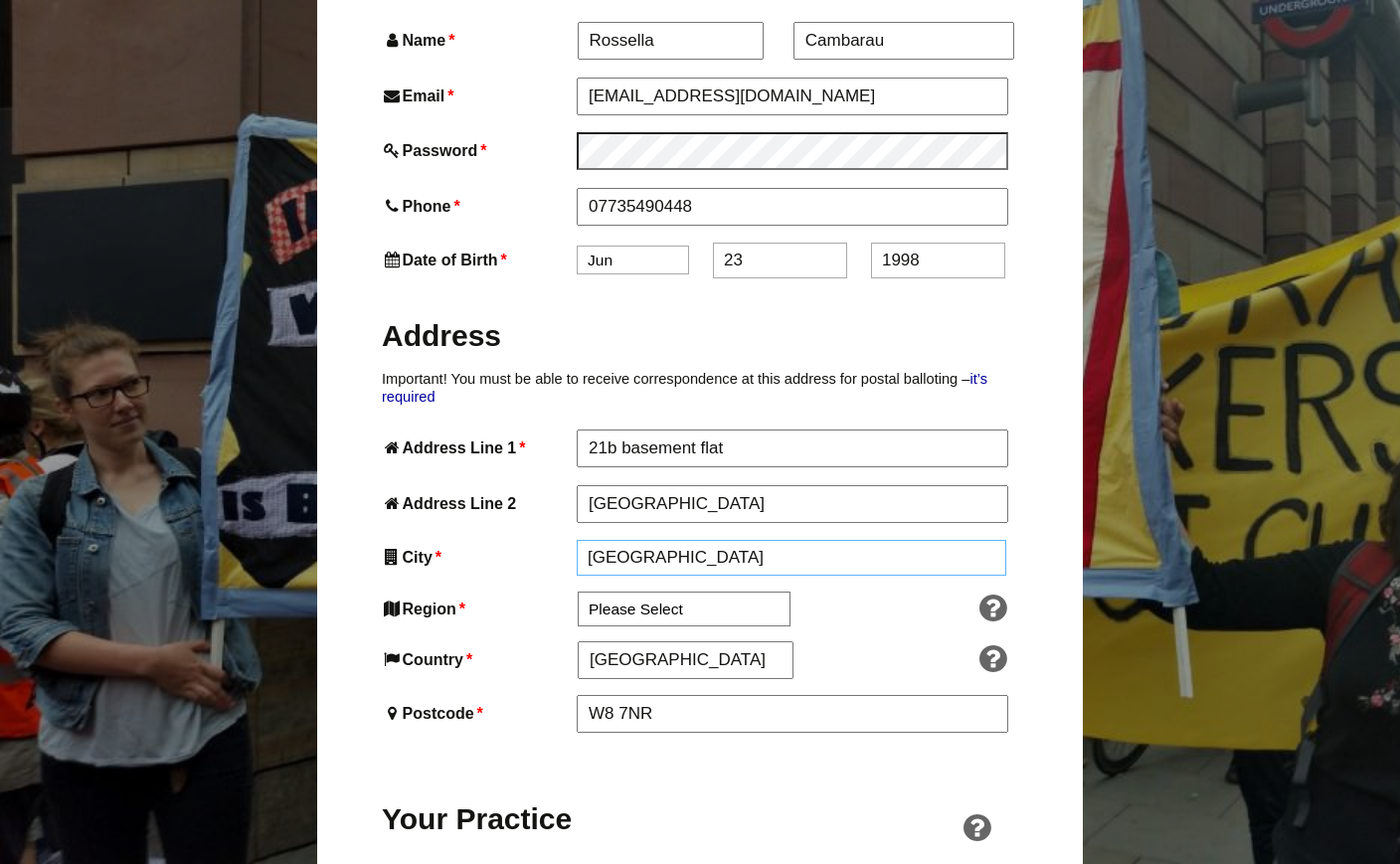 type on "London" 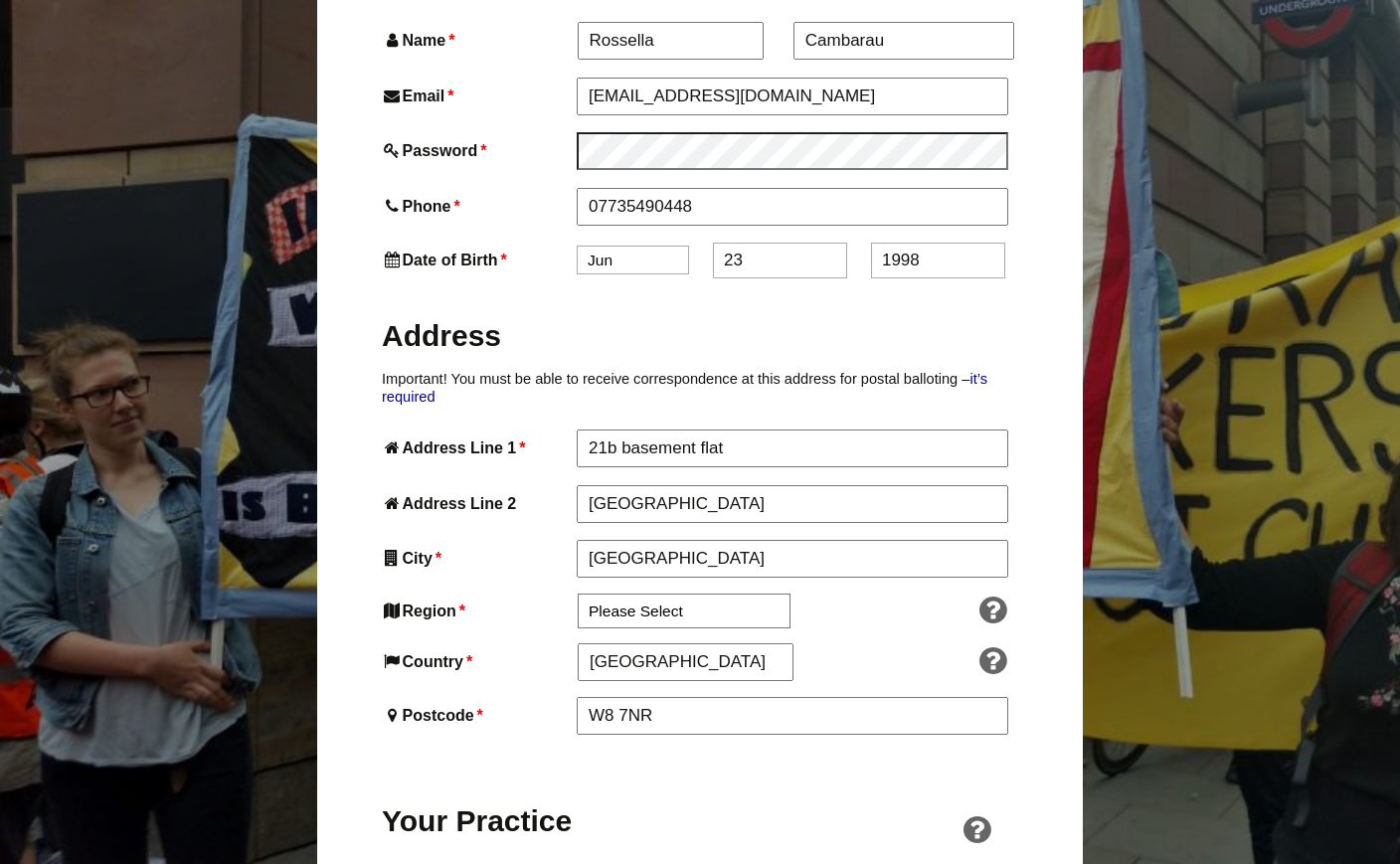 click on "Your Practice" at bounding box center [700, 808] 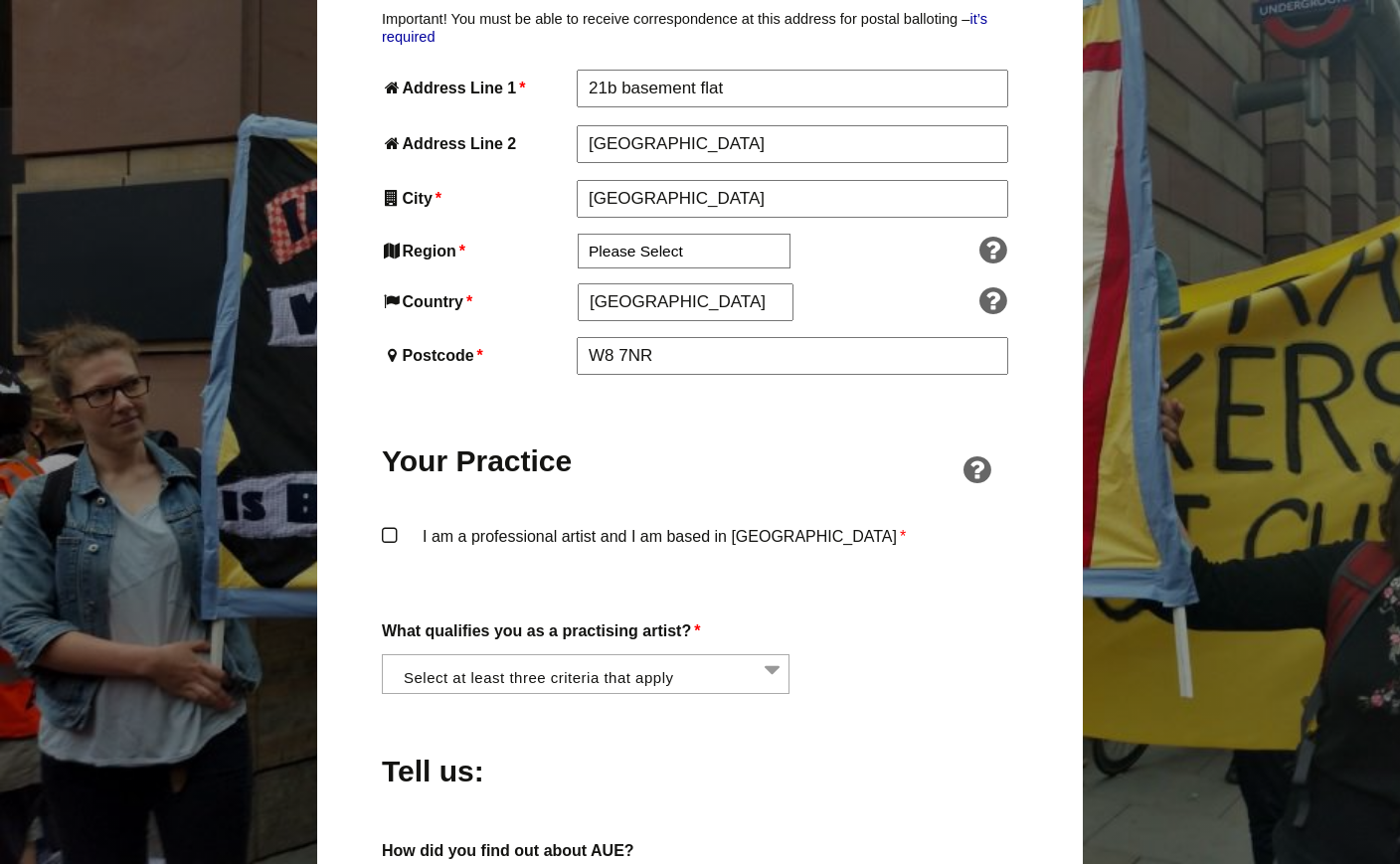 scroll, scrollTop: 1263, scrollLeft: 0, axis: vertical 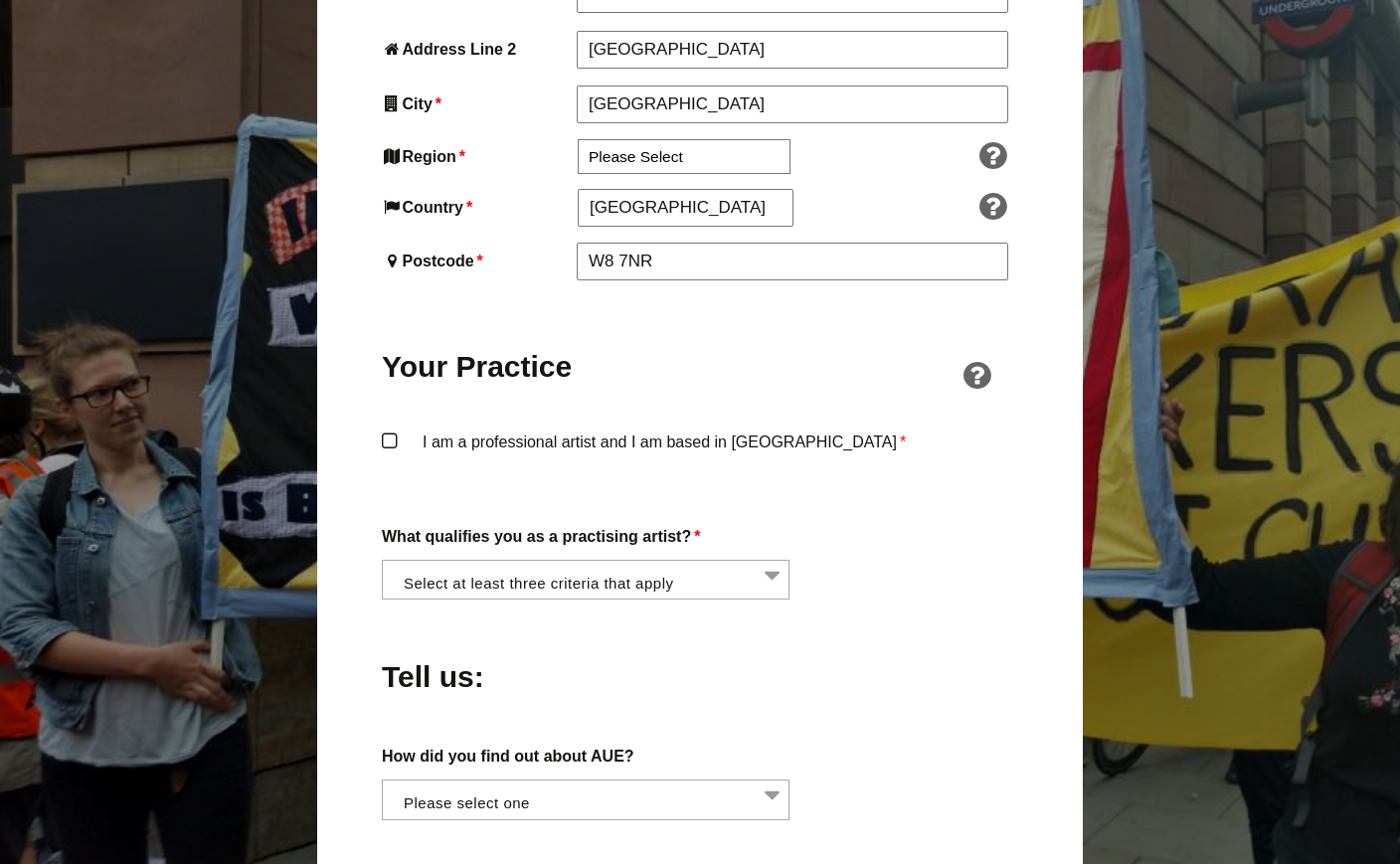 click on "I am a professional artist and I am based in England   *" at bounding box center (700, 458) 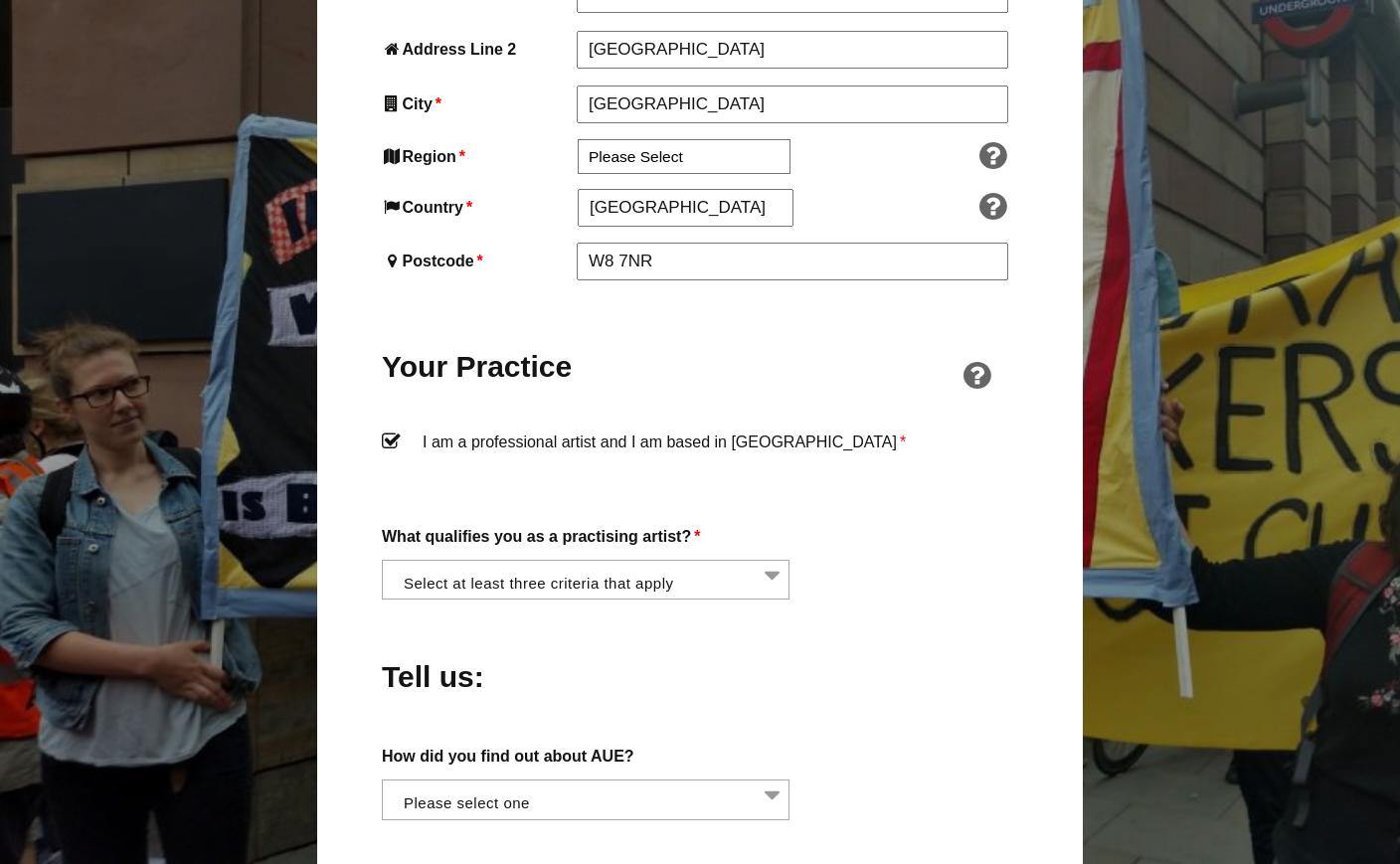 click at bounding box center [592, 578] 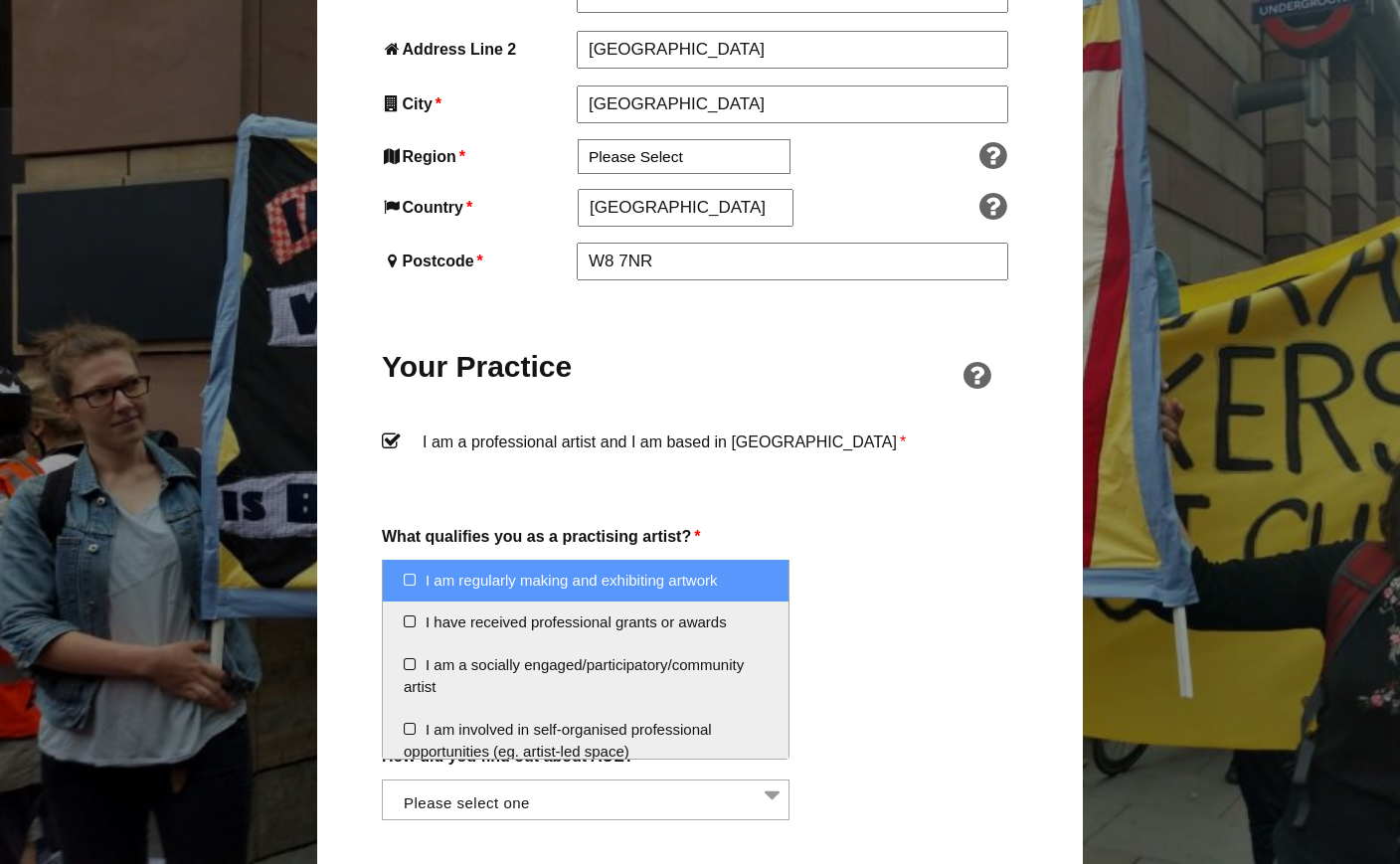 click on "I am regularly making and exhibiting artwork" at bounding box center [586, 581] 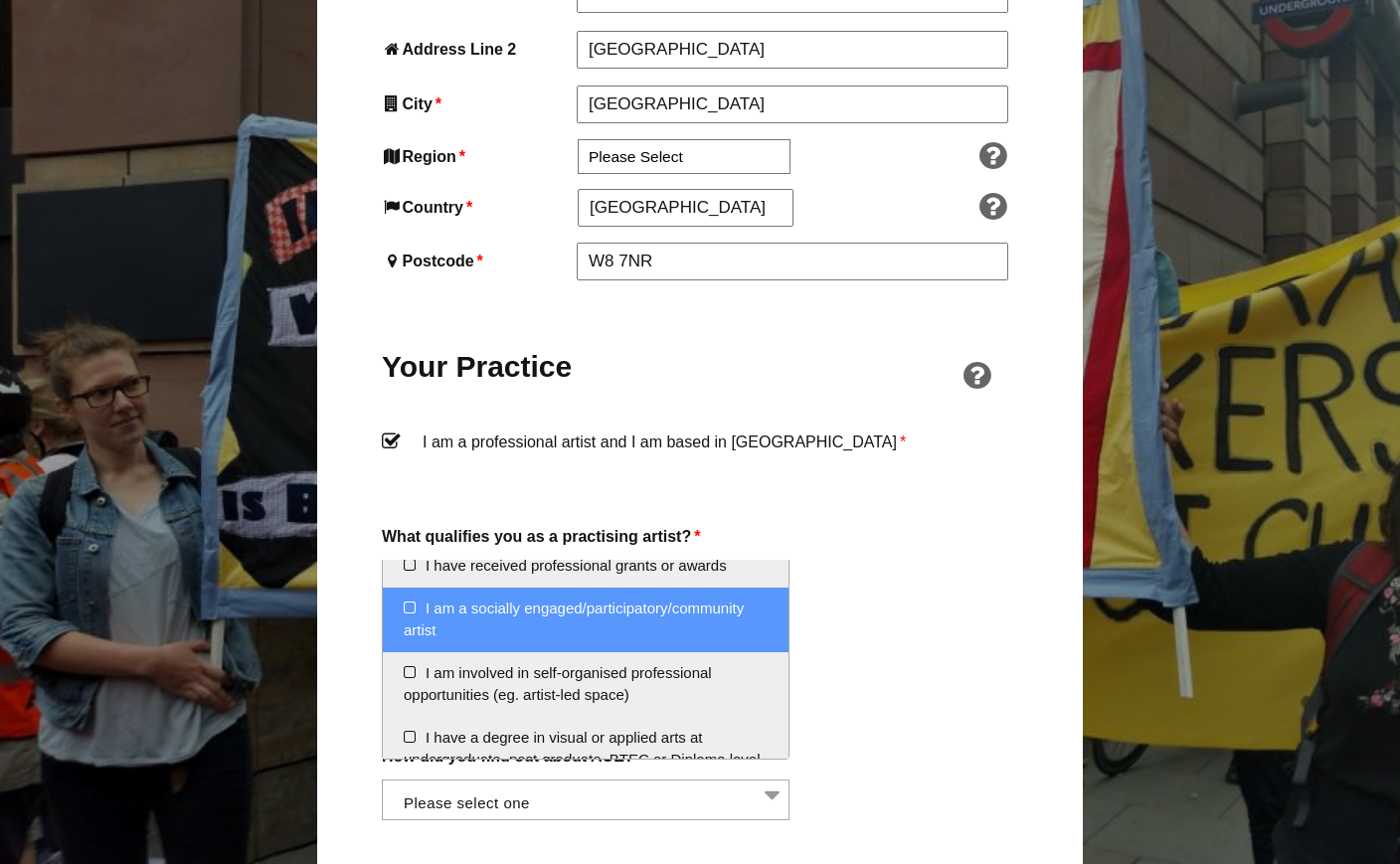 scroll, scrollTop: 76, scrollLeft: 0, axis: vertical 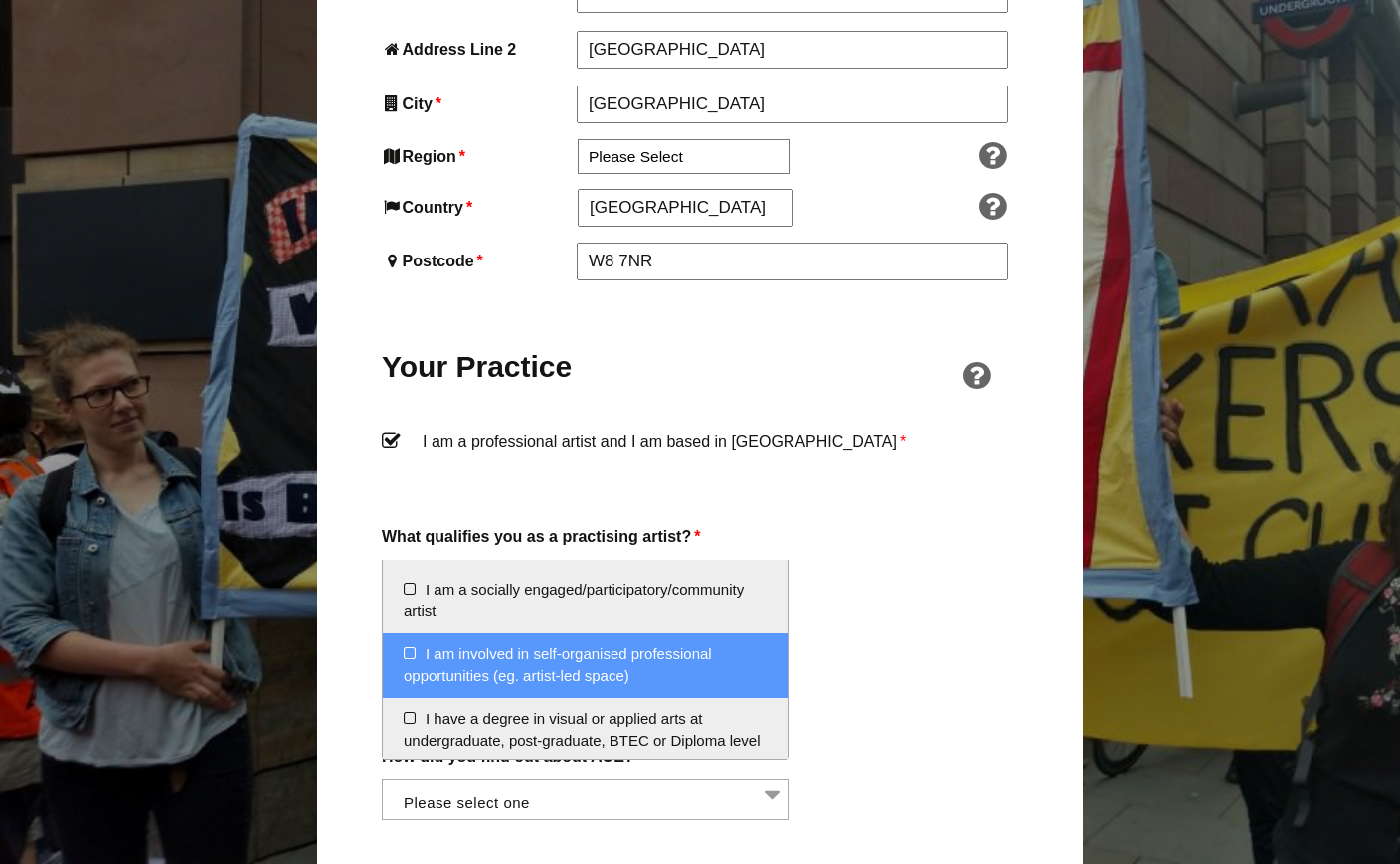 click on "I am involved in self-organised professional opportunities (eg. artist-led space)" at bounding box center [586, 665] 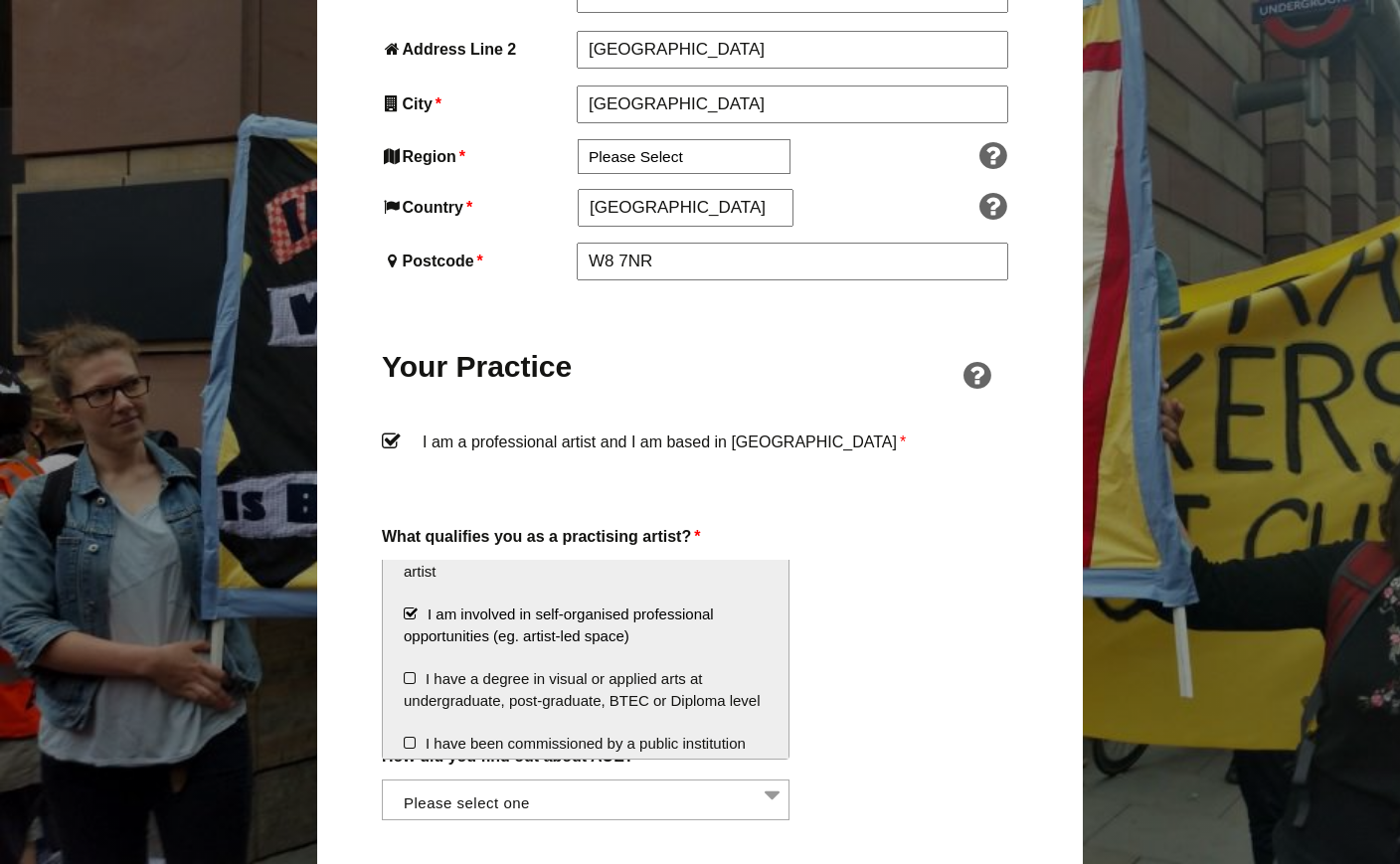 scroll, scrollTop: 164, scrollLeft: 0, axis: vertical 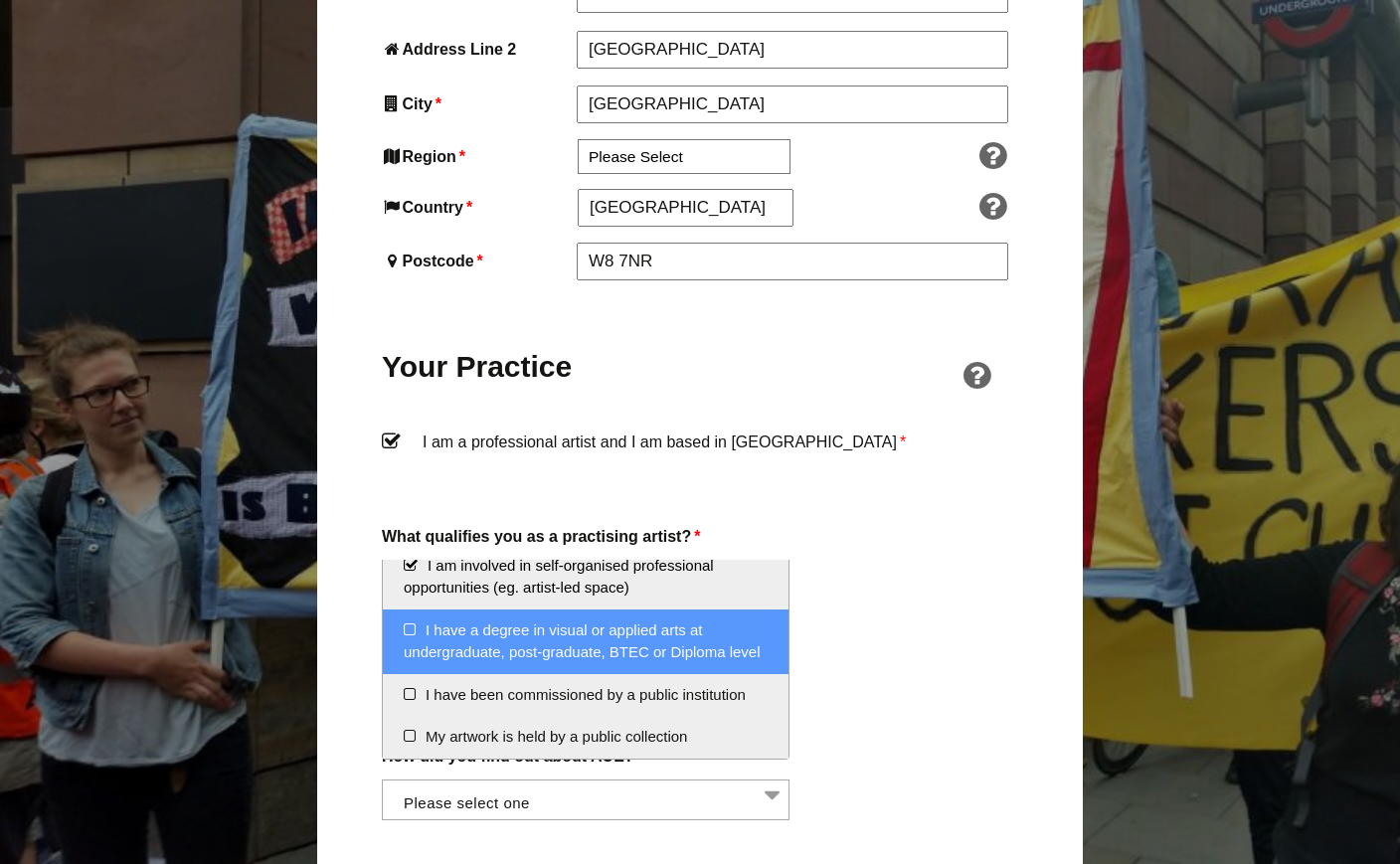 click on "I have a degree in visual or applied arts at undergraduate, post-graduate, BTEC or Diploma level" at bounding box center (586, 641) 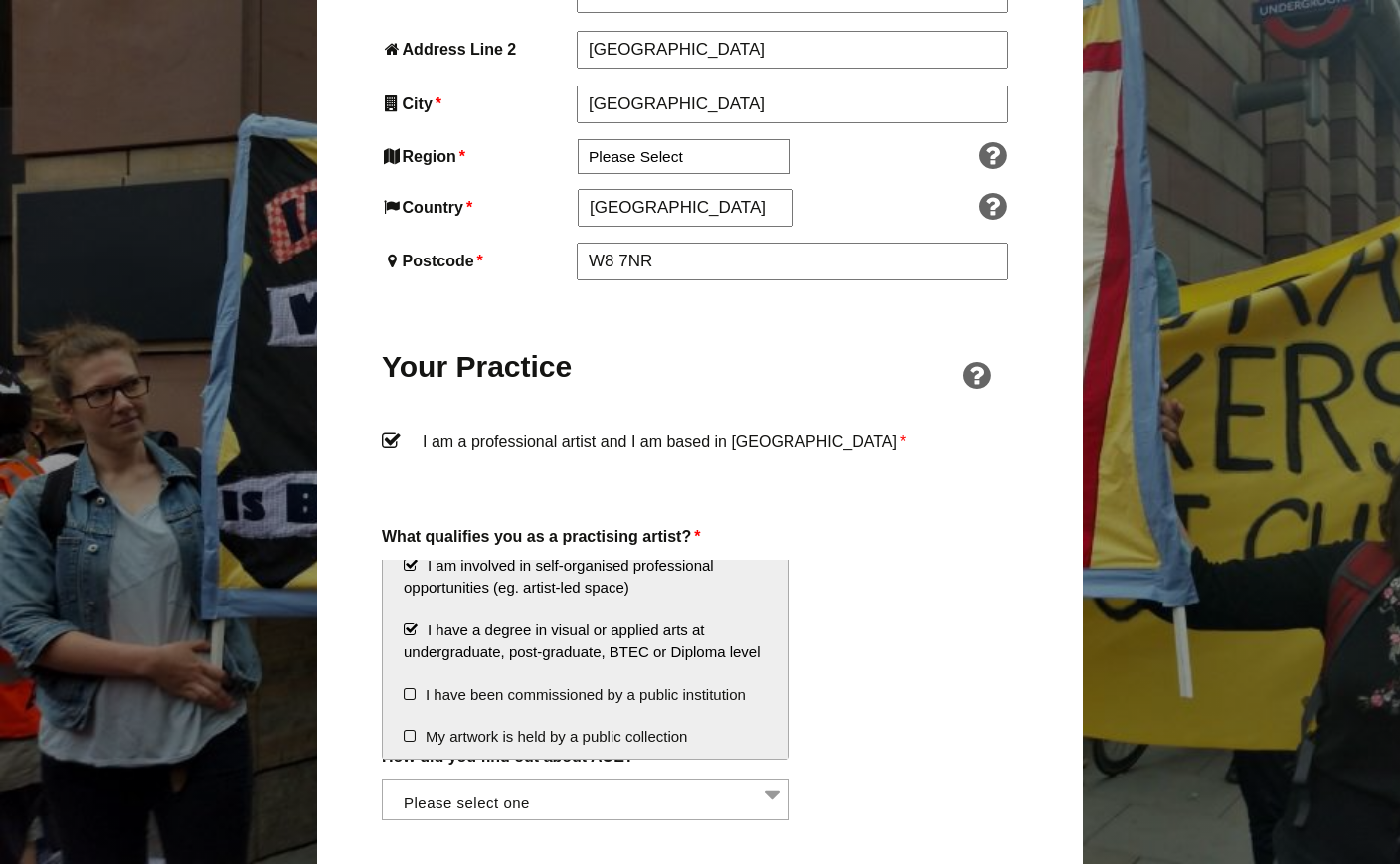 click on "I have a degree in visual or applied arts at undergraduate, post-graduate, BTEC or Diploma level" at bounding box center (586, 641) 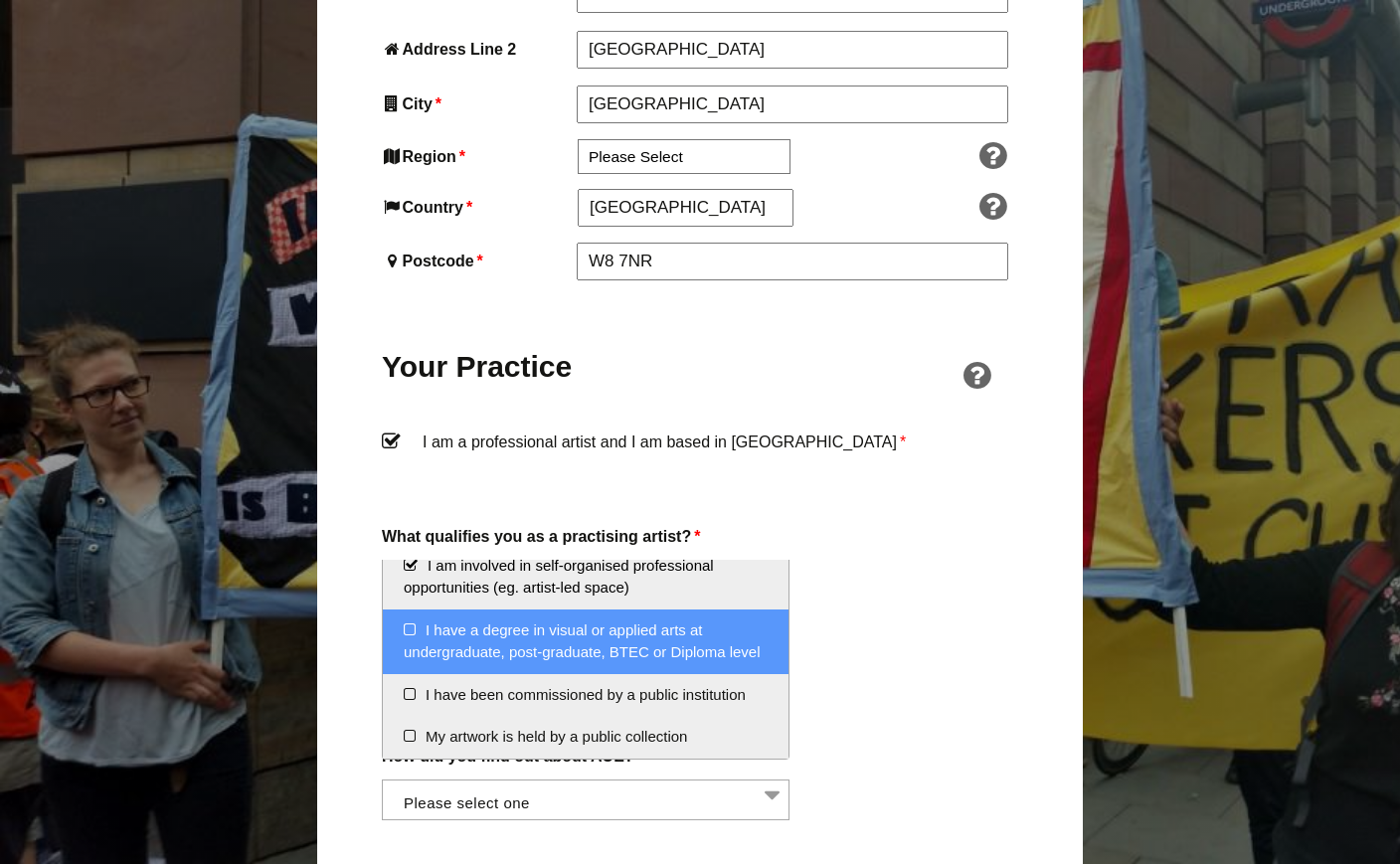 click on "I have a degree in visual or applied arts at undergraduate, post-graduate, BTEC or Diploma level" at bounding box center [586, 641] 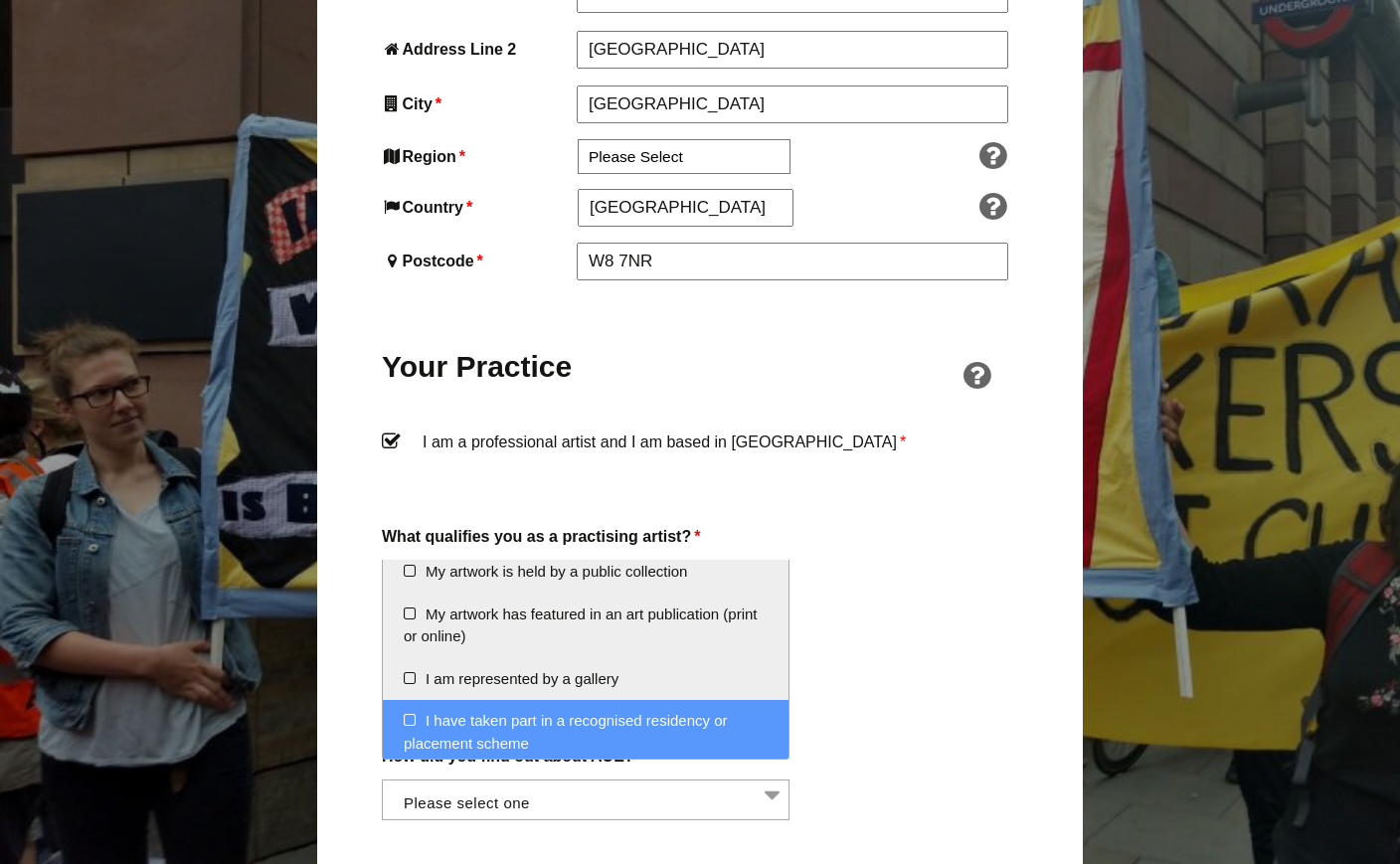 scroll, scrollTop: 328, scrollLeft: 0, axis: vertical 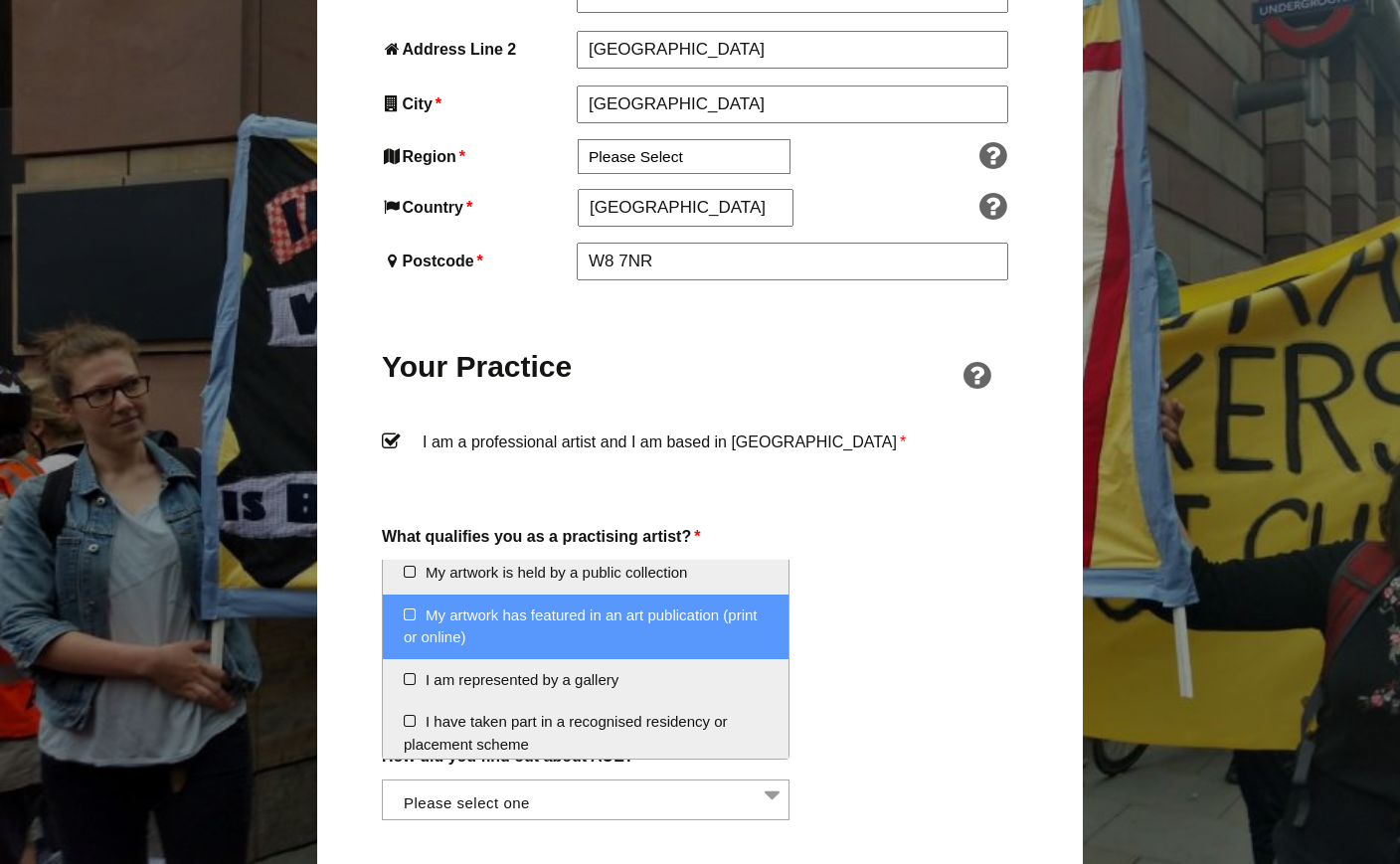 click on "Become a Member of AUE
To join AUE, fill out the application form below and pay for your membership online.
Alternatively, you can download a printable version of the application form  HERE   and post it to us with a cheque for £48.
If you are an existing member wanting to renew membership, please make sure you are  logged in  first. Please also refer to the rule book  here .
PLEASE NOTE:  As part of this form you will be asked to make a payment of £48 credit or debit card payment, and set up an  annual recurring payment  for £48. You can cancel recurring payments at any time.
Membership application form
Membership Level
change
You have selected the  Membership  membership level.
The price for membership is  £48/Year .
Account Information
Already have an account?  Log in here" at bounding box center (700, 489) 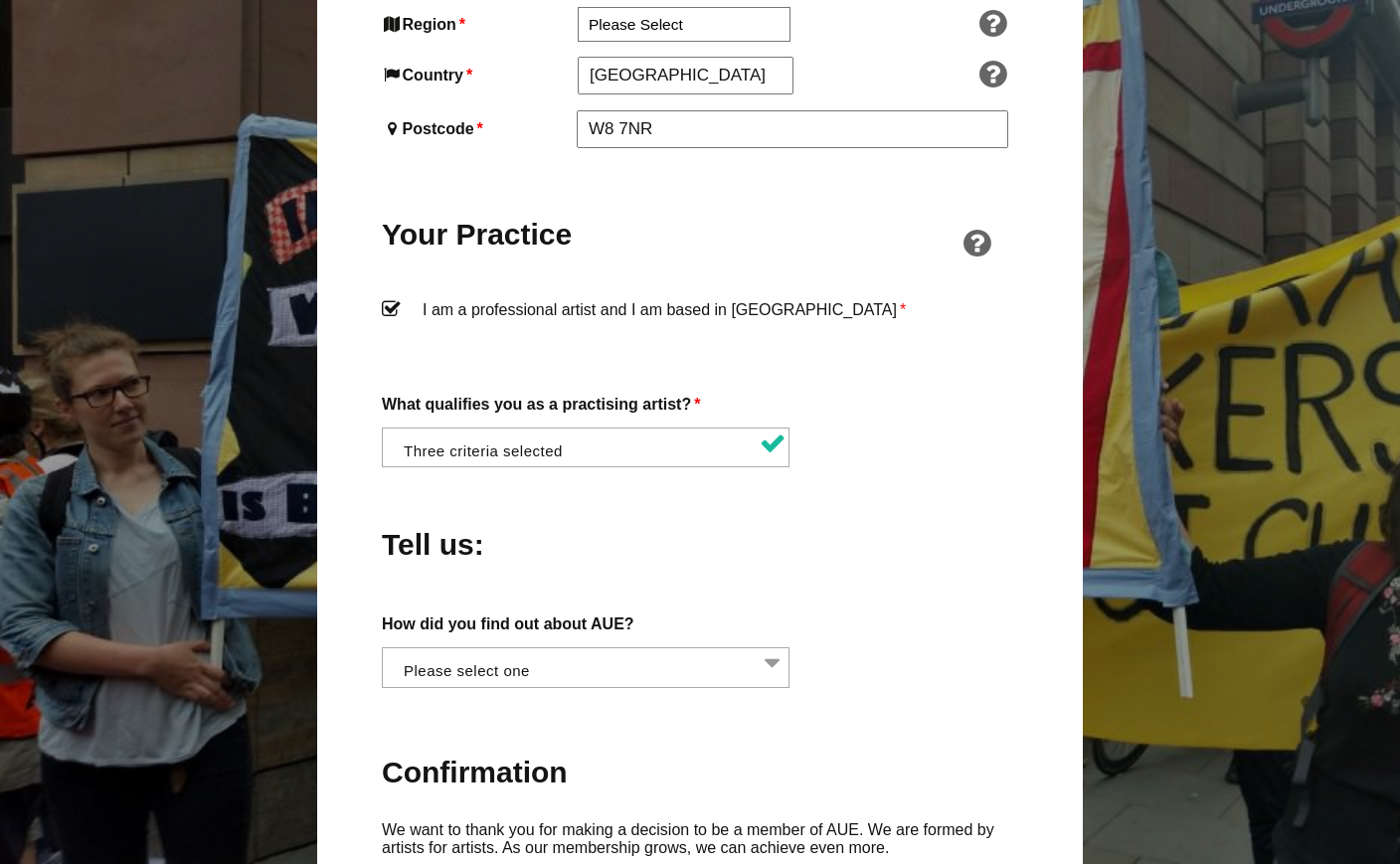 scroll, scrollTop: 1410, scrollLeft: 0, axis: vertical 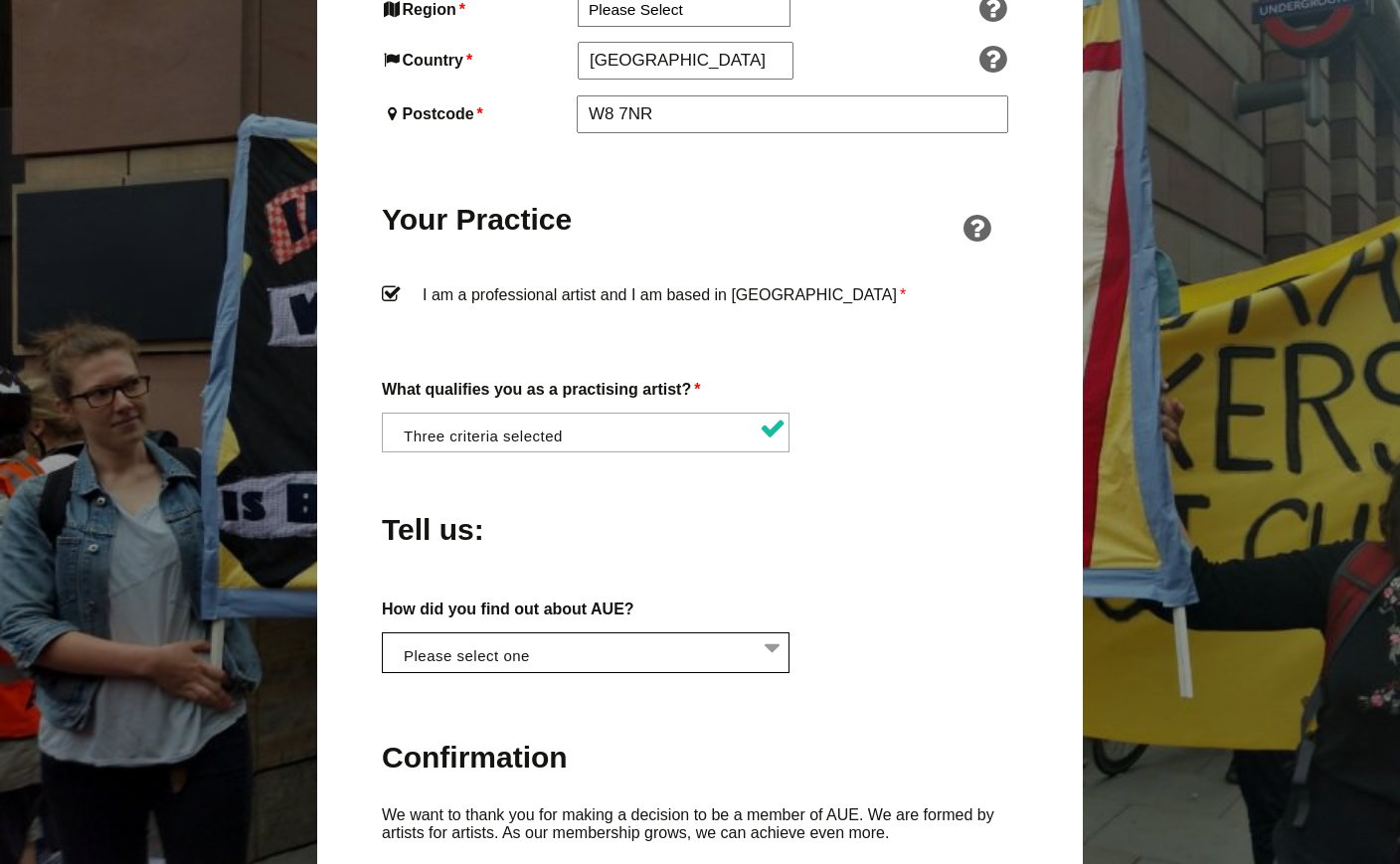 click at bounding box center [592, 650] 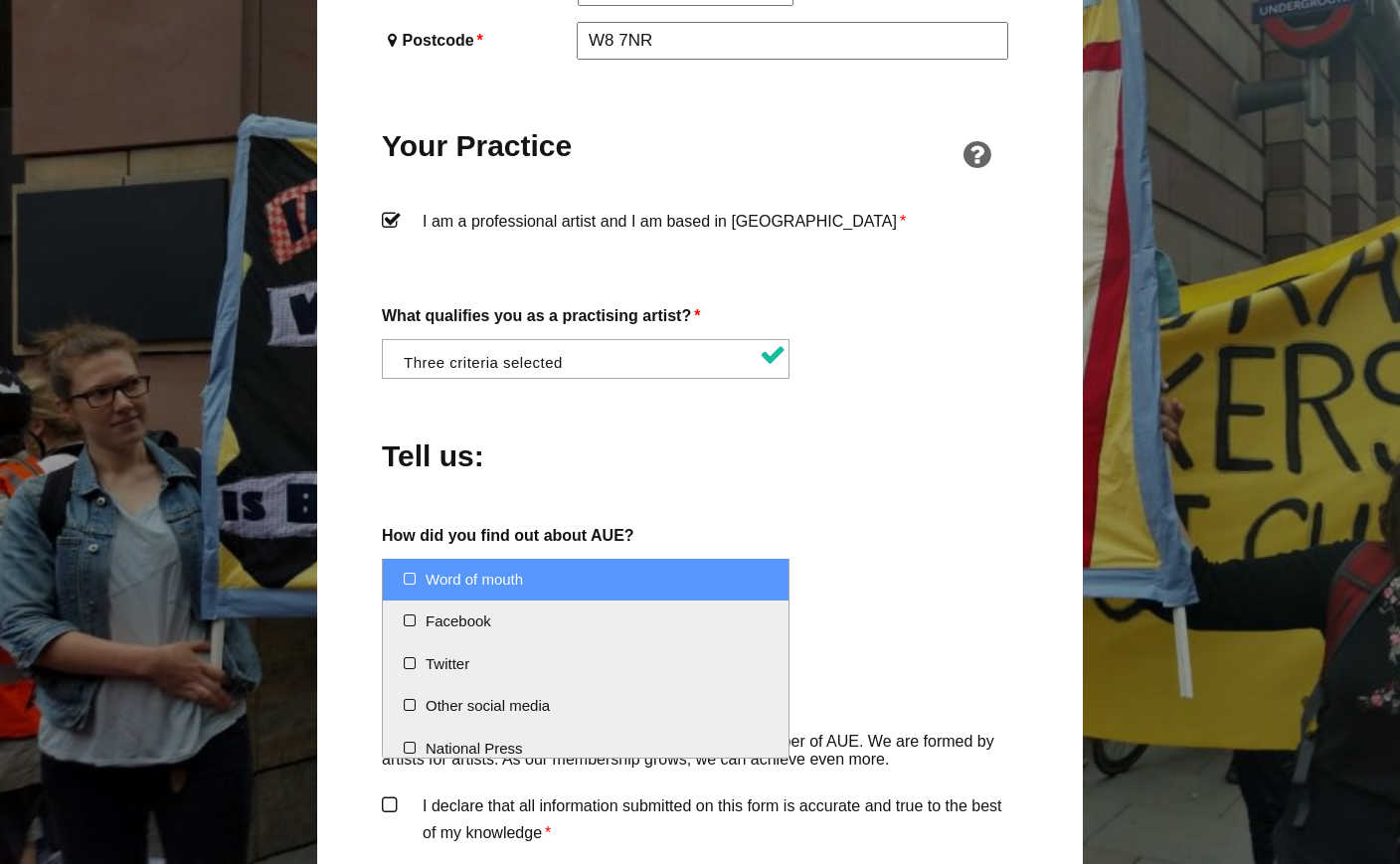 scroll, scrollTop: 1491, scrollLeft: 0, axis: vertical 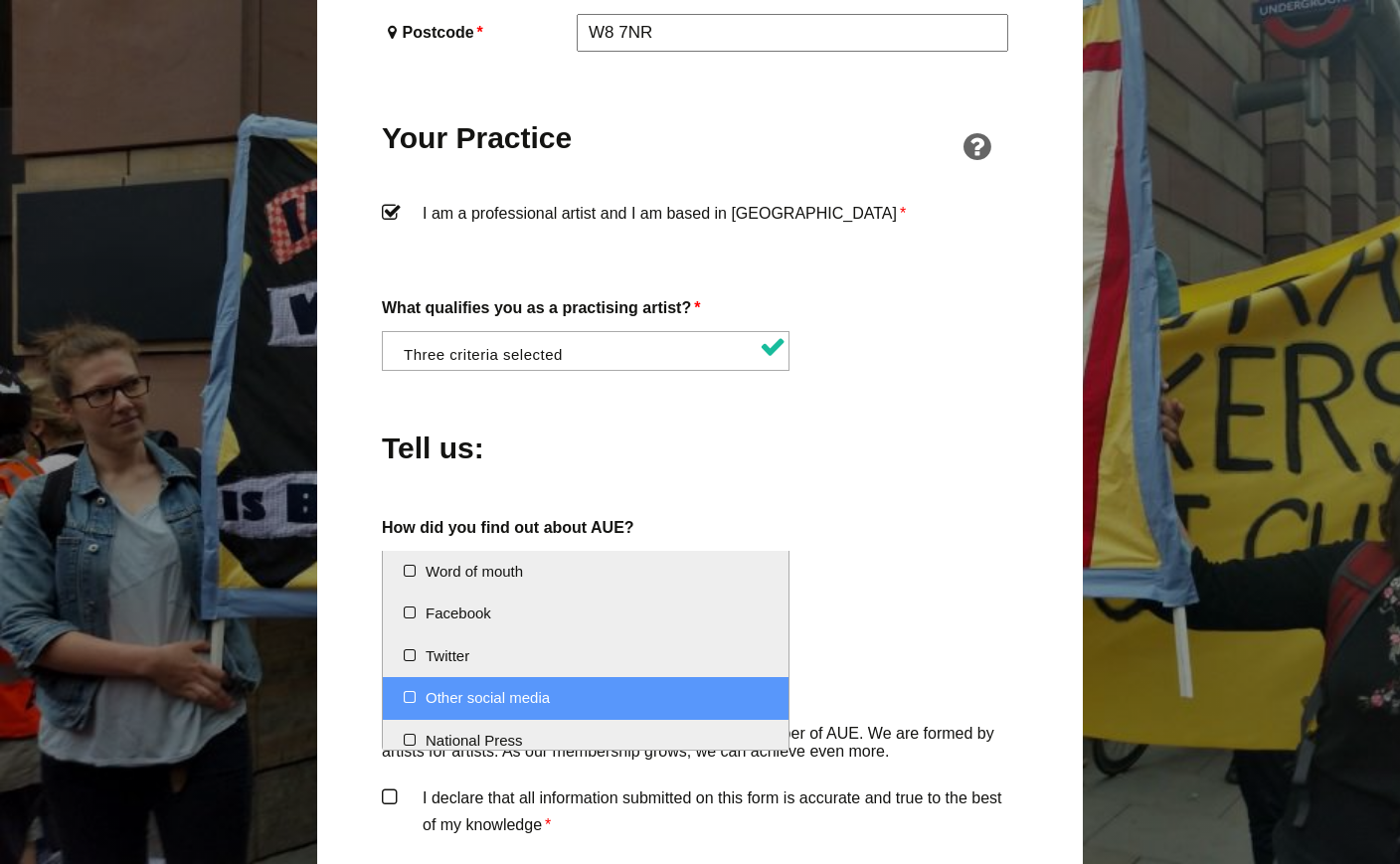 select on "Other social media" 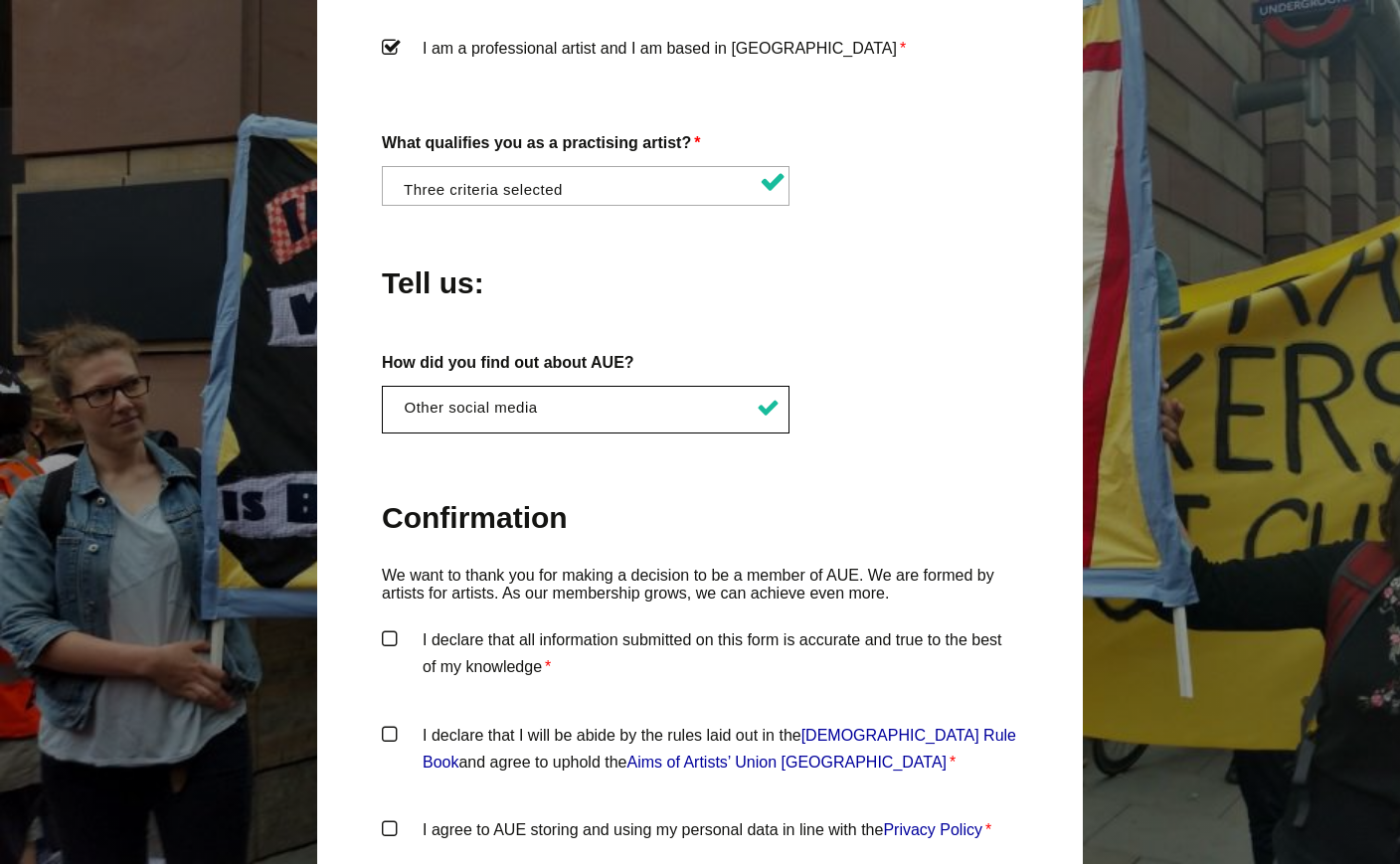 scroll, scrollTop: 1698, scrollLeft: 0, axis: vertical 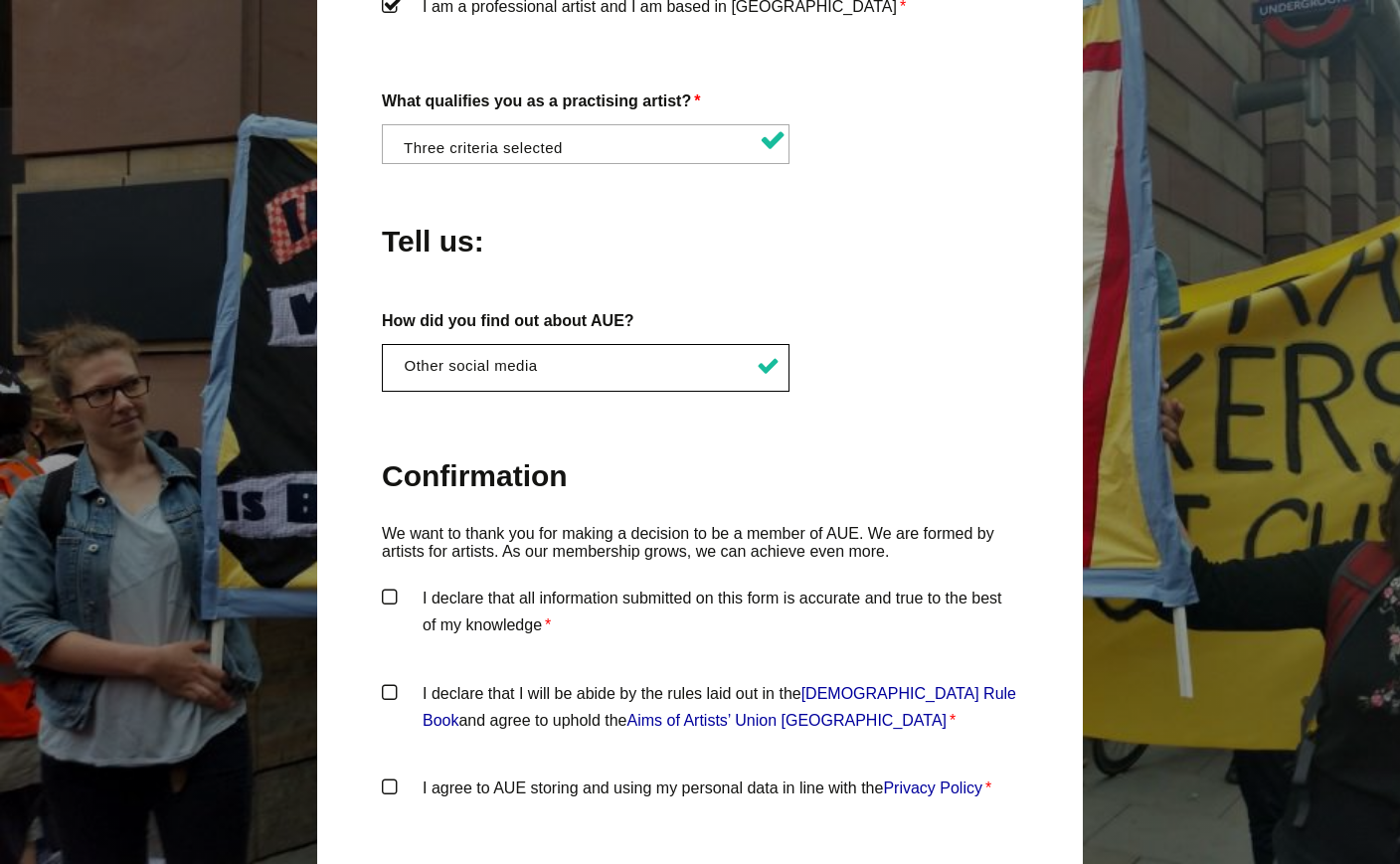 click on "I declare that all information submitted on this form is accurate and true to the best of my knowledge  *" at bounding box center (700, 614) 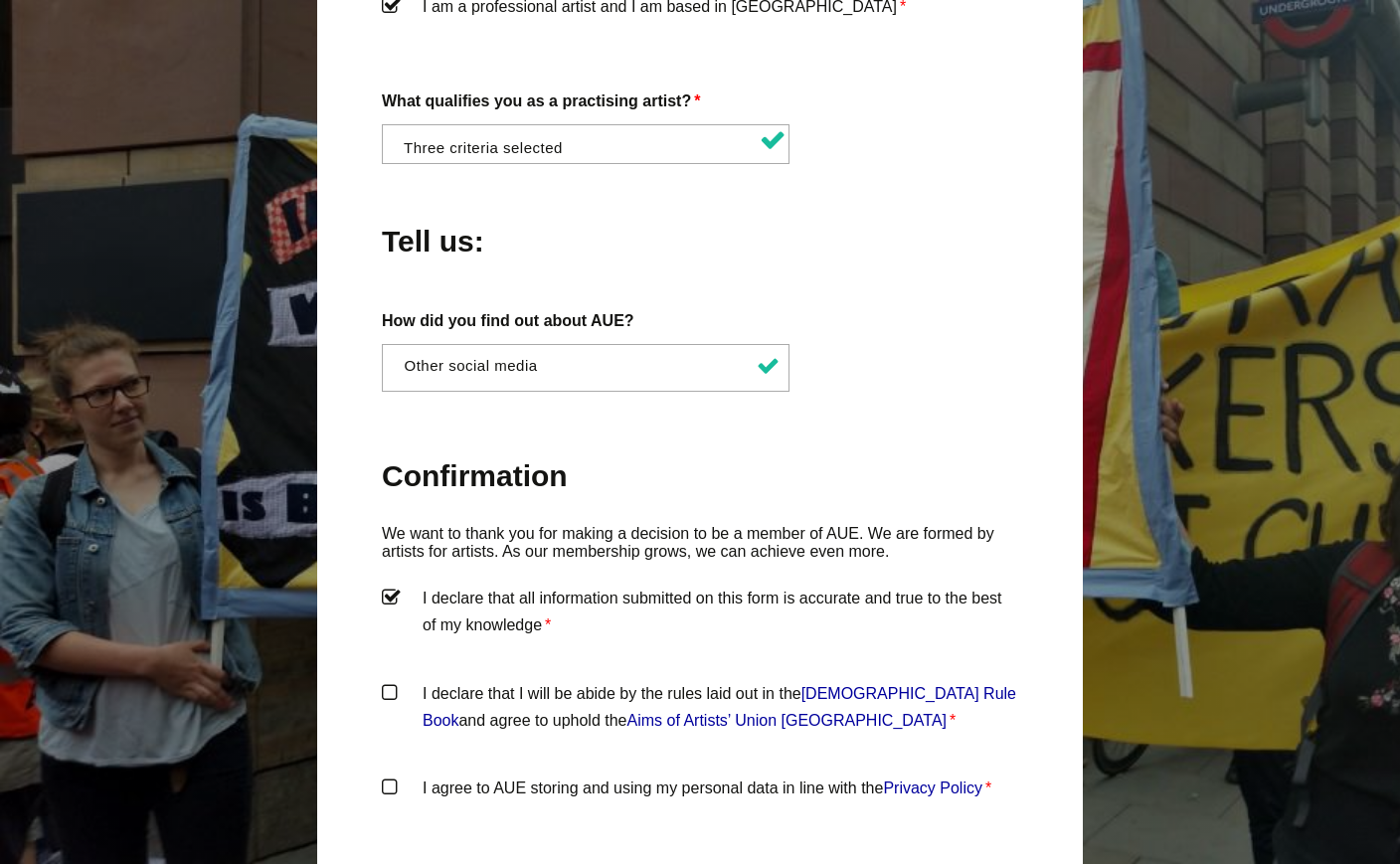 click on "I declare that I will be abide by the rules laid out in the  Artists' Union England Rule Book  and agree to uphold the  Aims of Artists’ Union England  *" at bounding box center (700, 710) 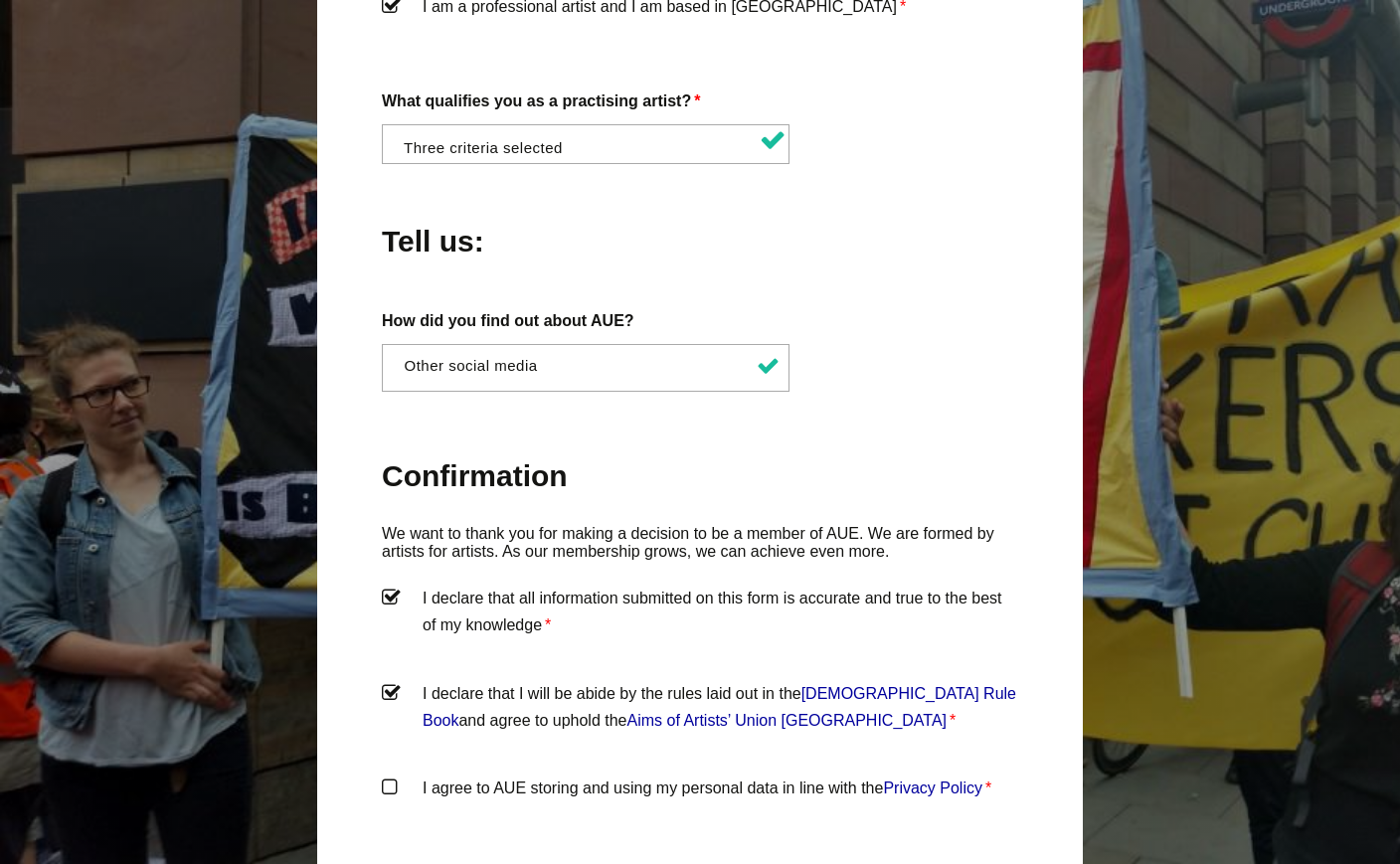 click on "I agree to AUE storing and using my personal data in line with the  Privacy Policy  *" at bounding box center [700, 804] 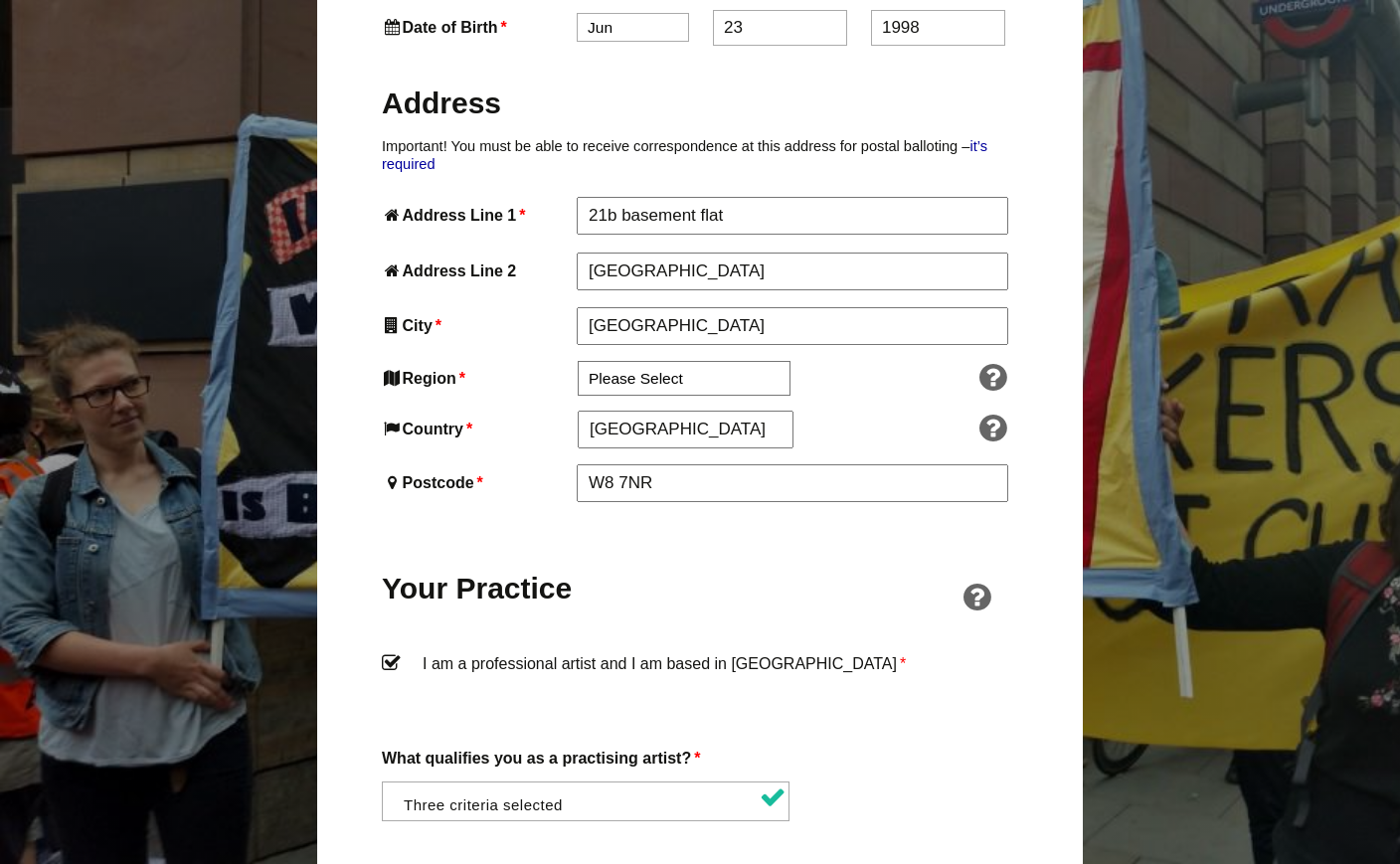 scroll, scrollTop: 1028, scrollLeft: 0, axis: vertical 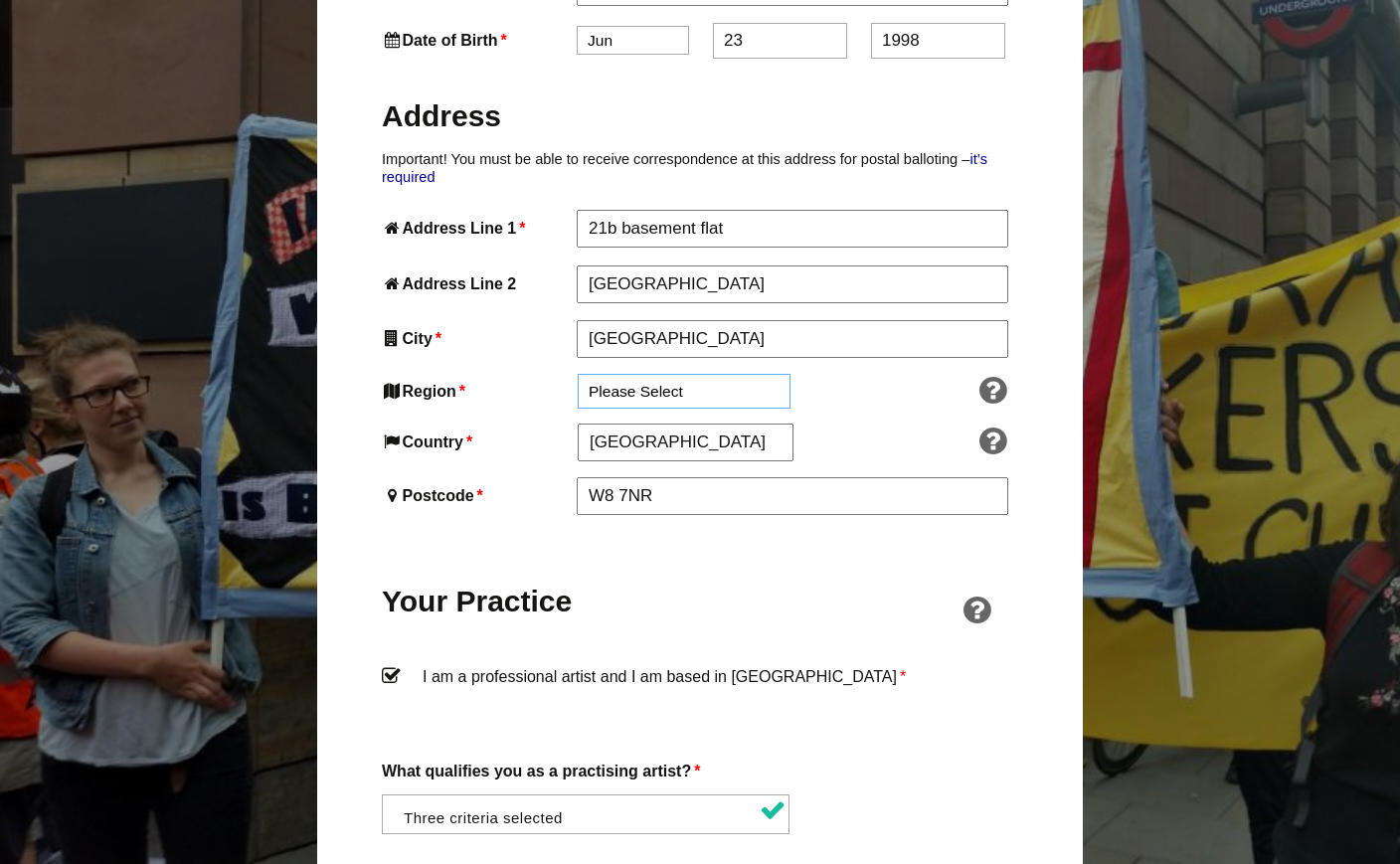 select on "London" 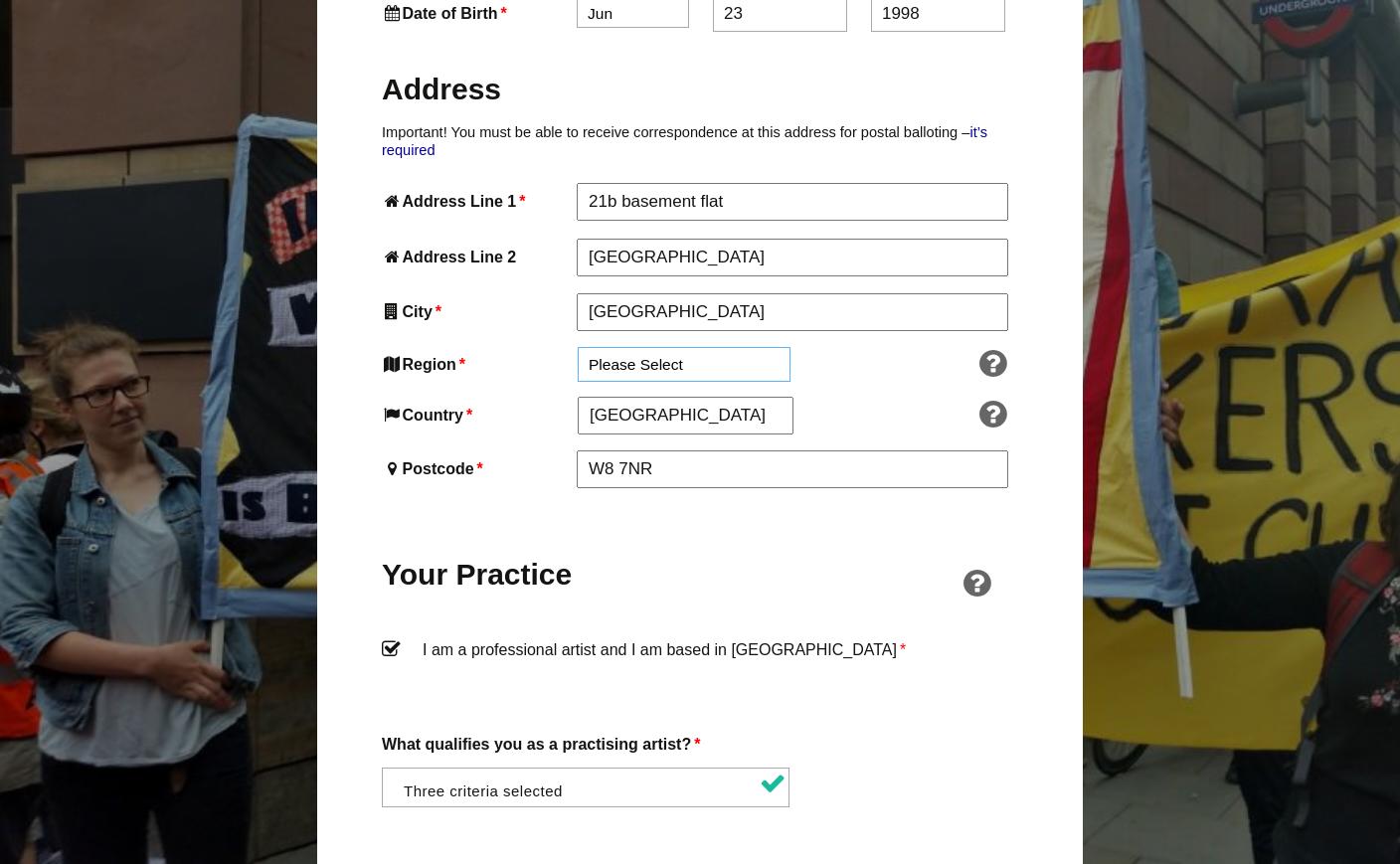 scroll, scrollTop: 1059, scrollLeft: 0, axis: vertical 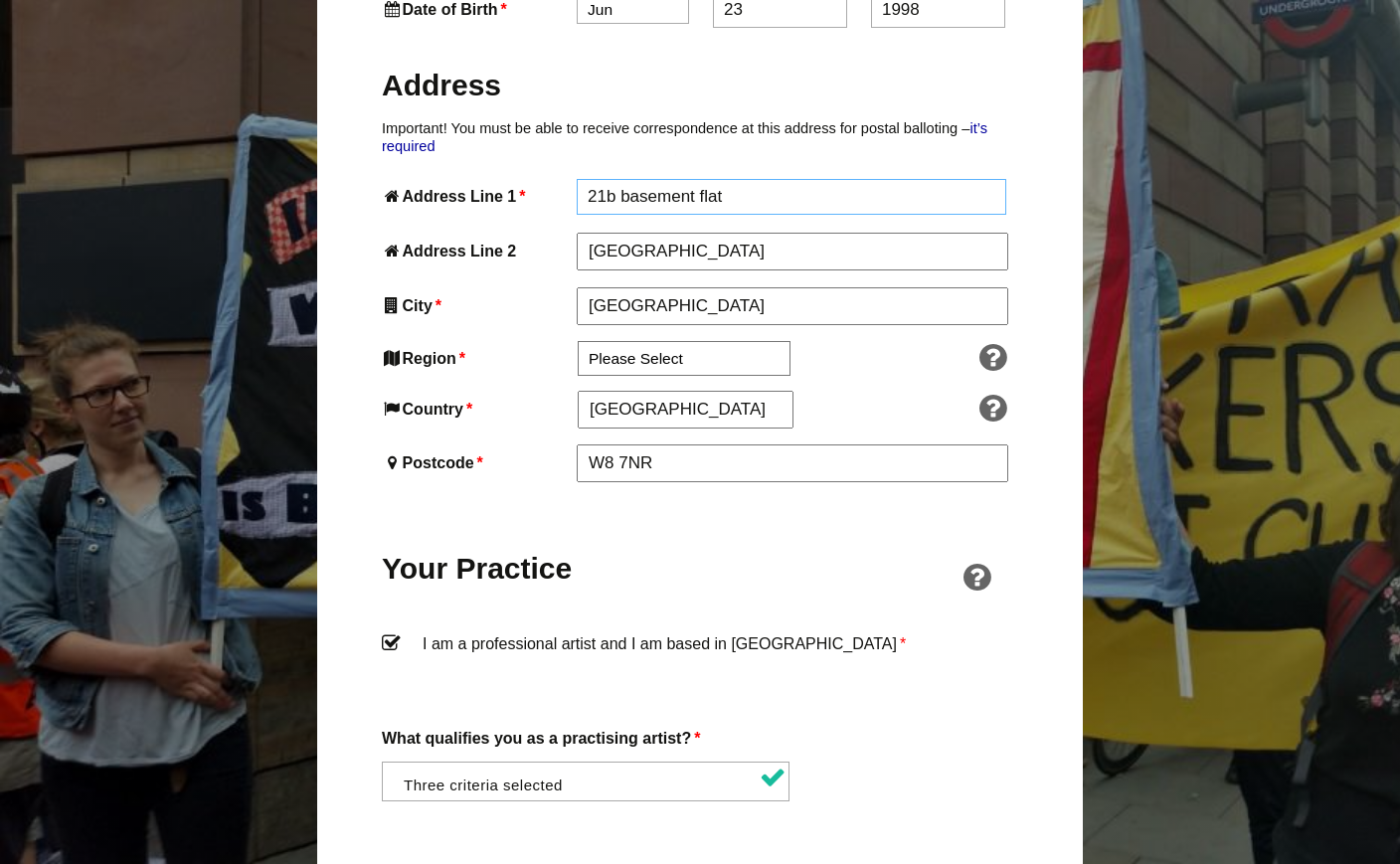 click on "21b basement flat" at bounding box center (791, 197) 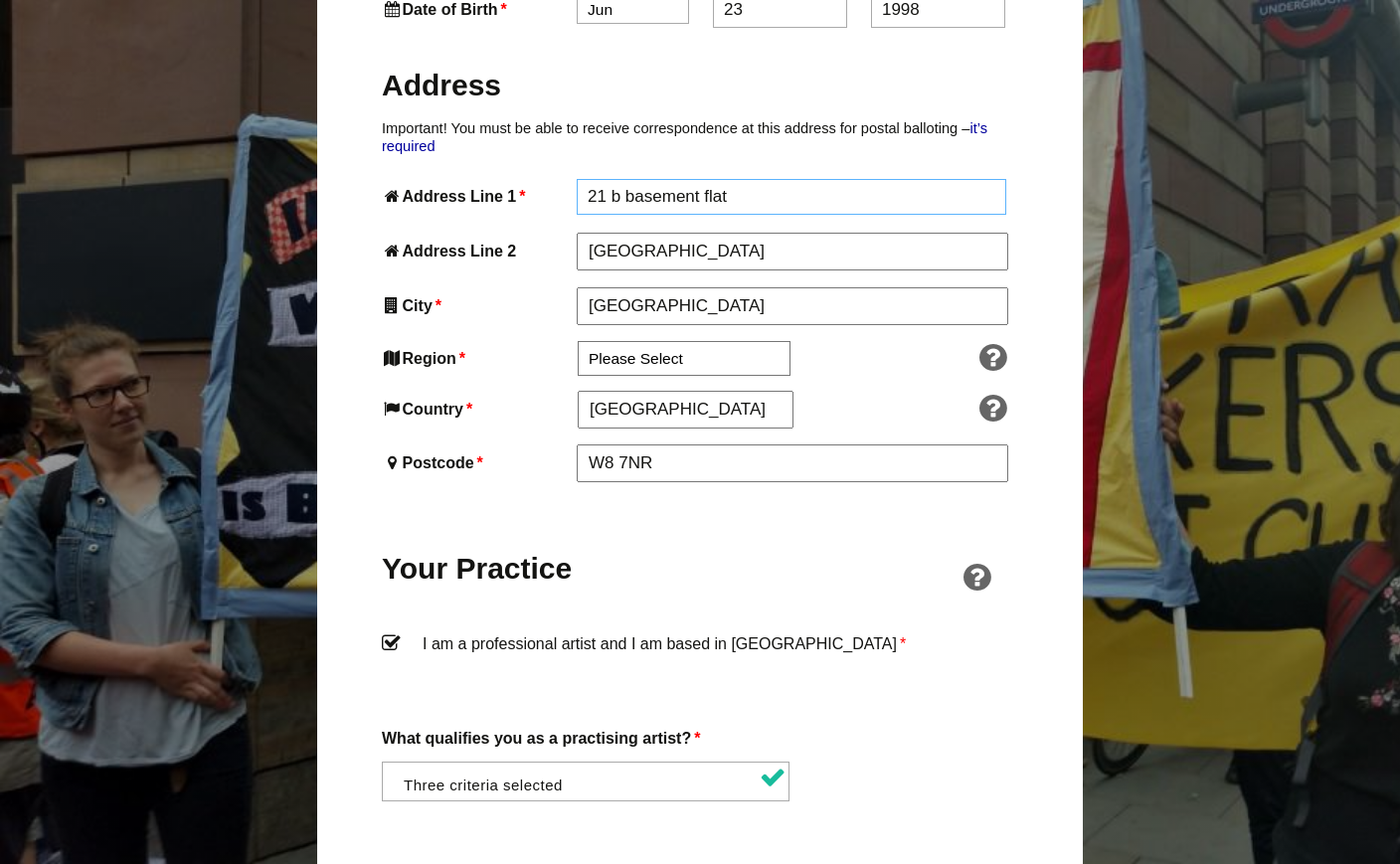 type on "21 b basement flat" 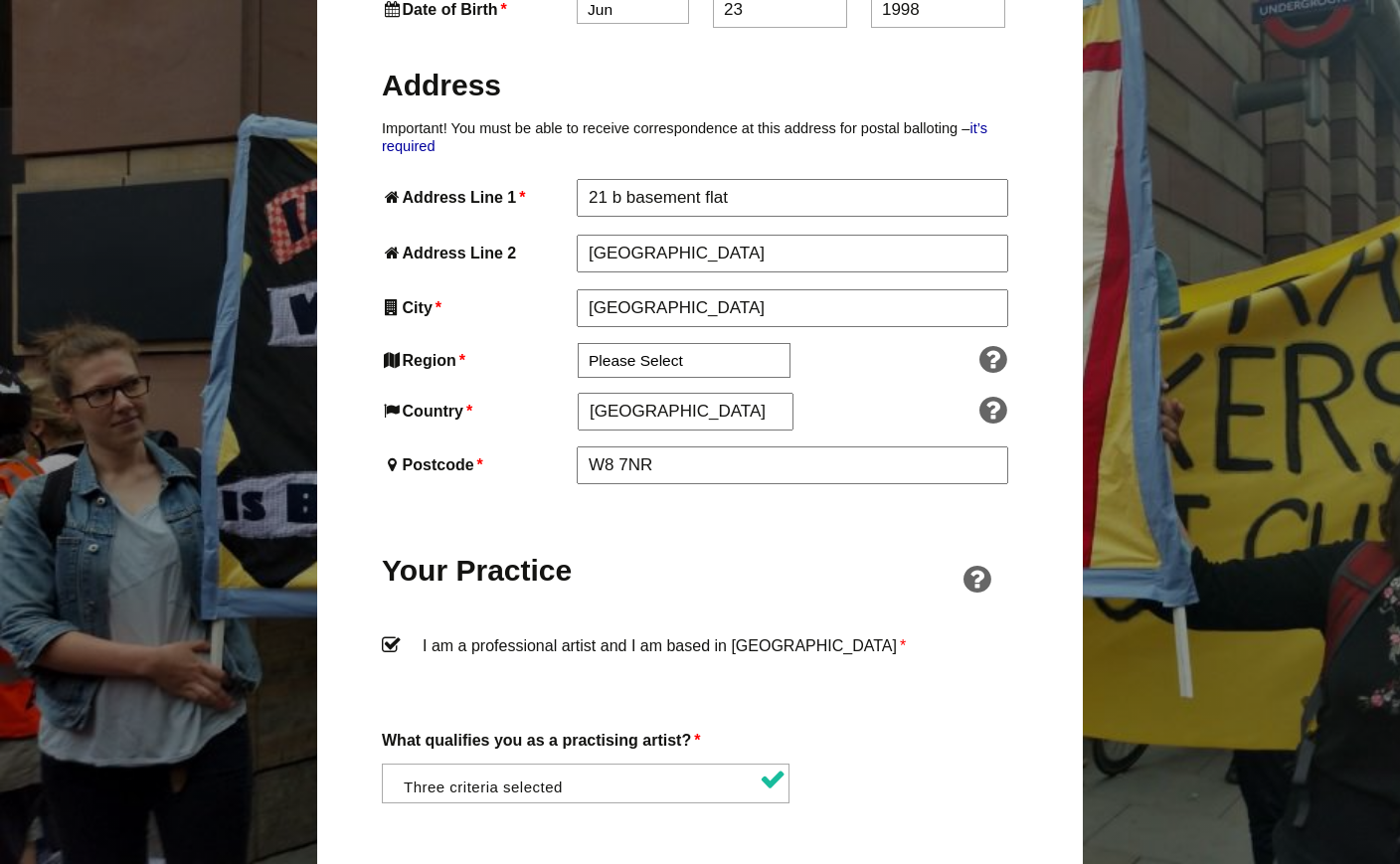 click on "Your Practice" at bounding box center [700, 558] 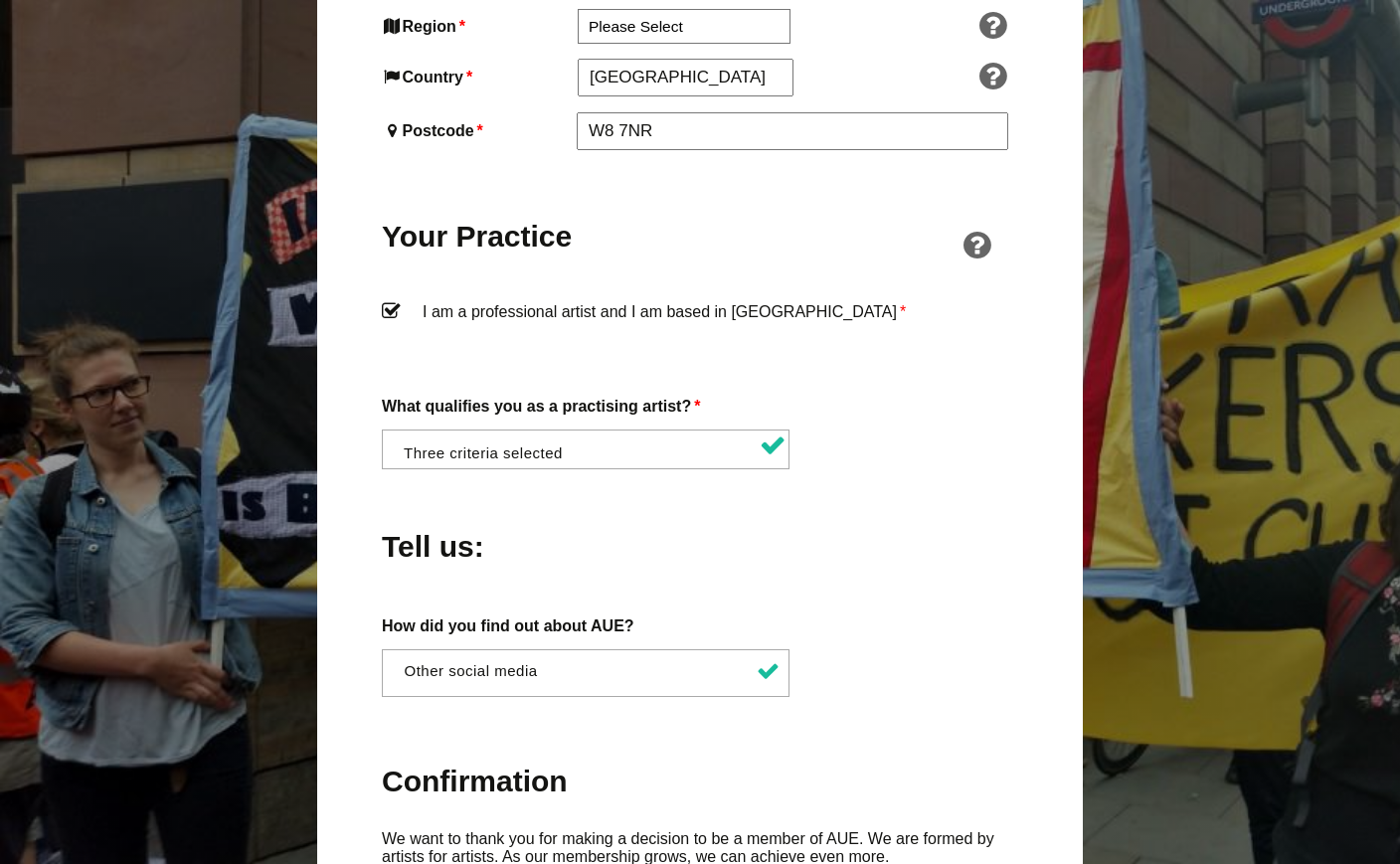 scroll, scrollTop: 1462, scrollLeft: 0, axis: vertical 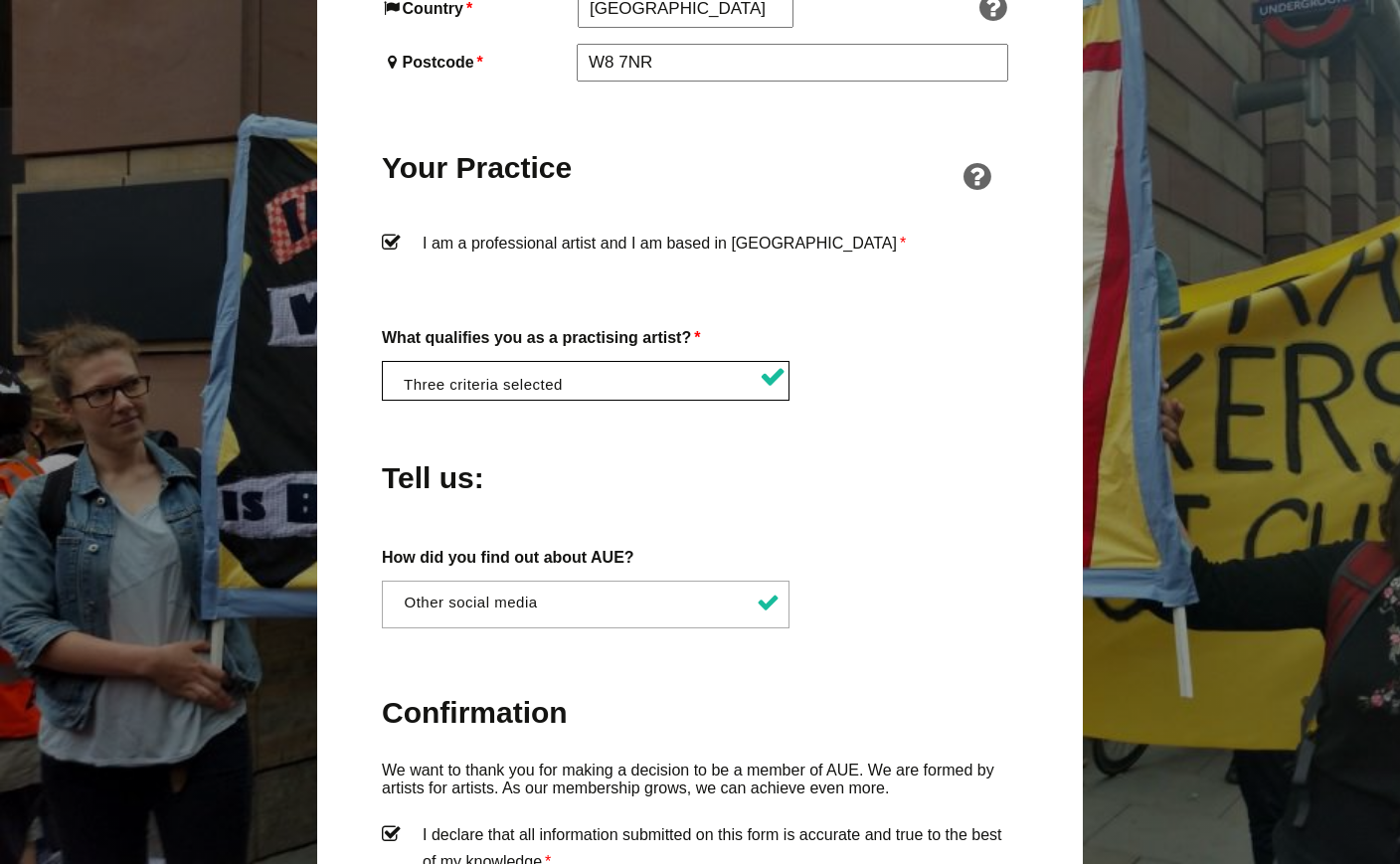 click at bounding box center [592, 379] 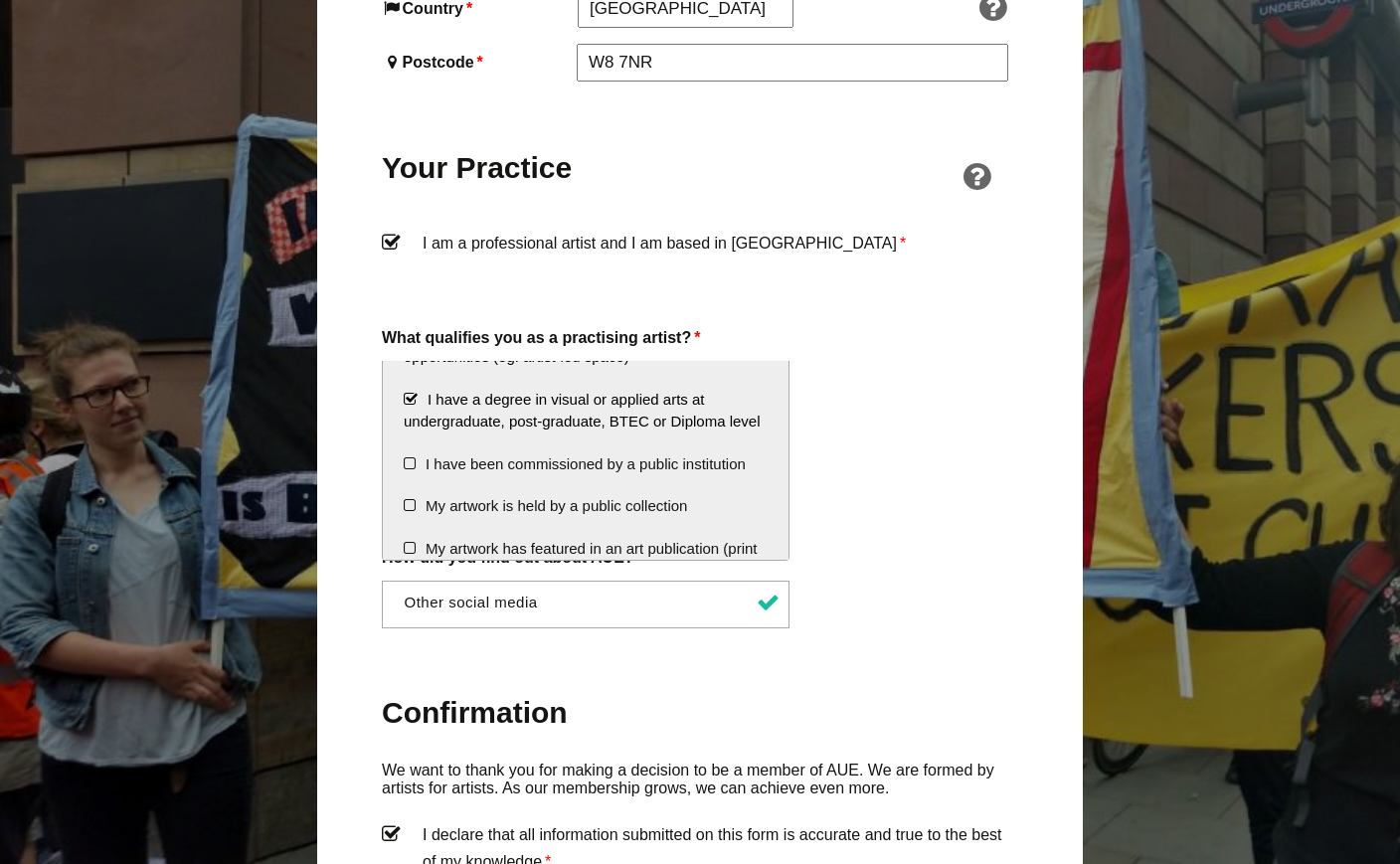 scroll, scrollTop: 204, scrollLeft: 0, axis: vertical 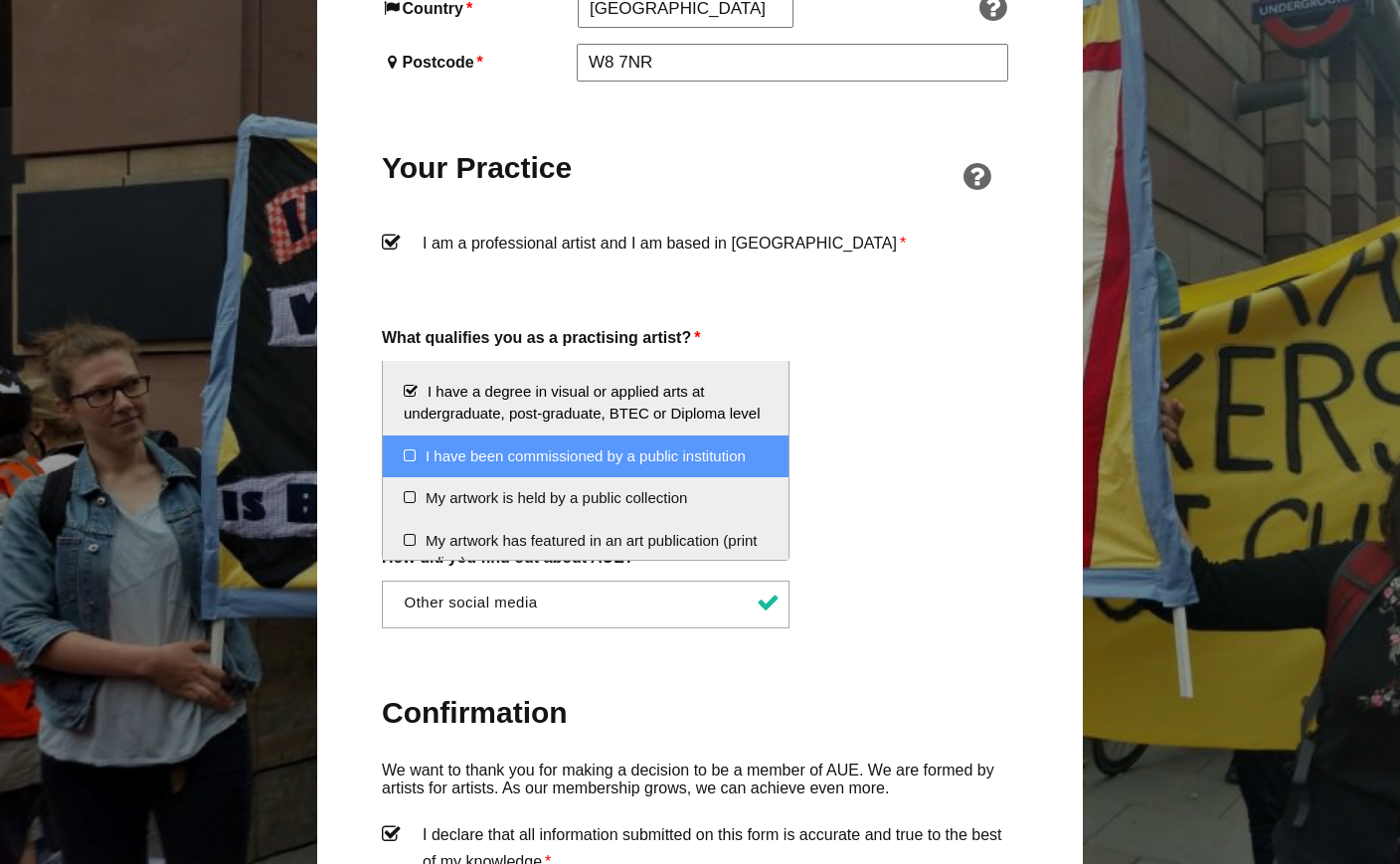 click on "I have been commissioned by a public institution" at bounding box center (586, 456) 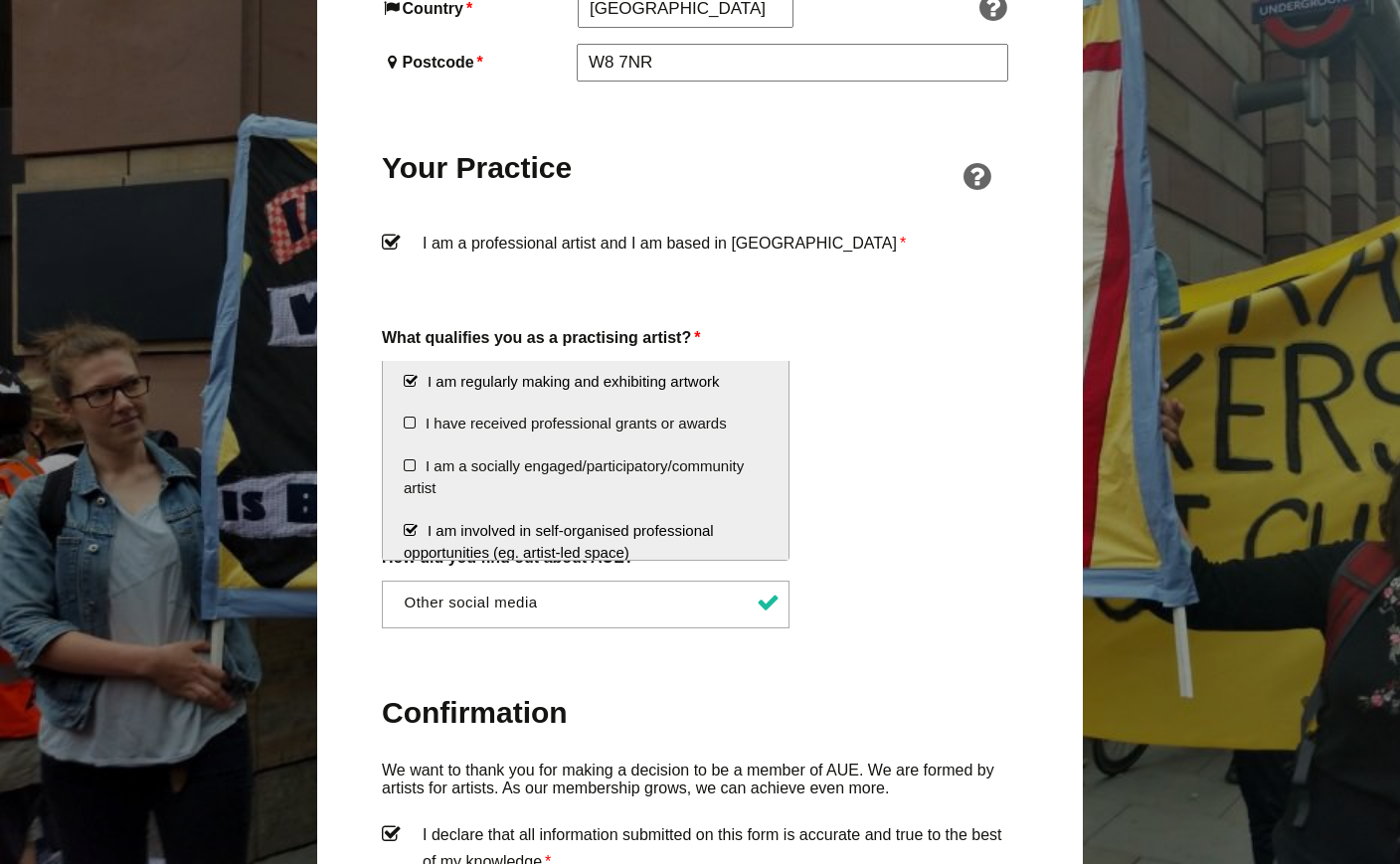 scroll, scrollTop: -3, scrollLeft: 0, axis: vertical 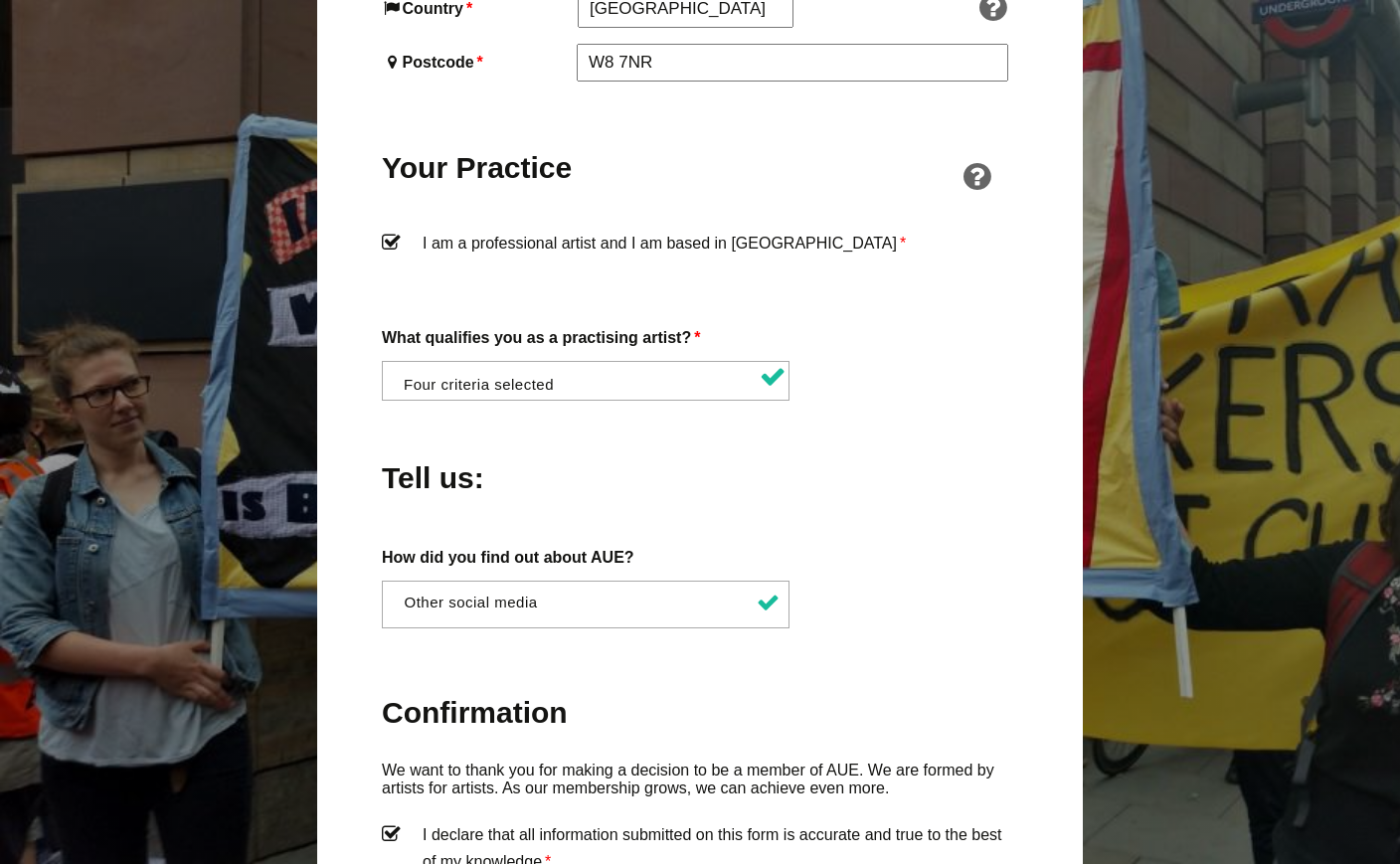 click on "What qualifies you as a practising artist?  *
I am regularly making and exhibiting artwork I have received professional grants or awards I am a socially engaged/participatory/community artist I am involved in self-organised professional opportunities (eg. artist-led space) I have a degree in visual or applied arts at undergraduate, post-graduate, BTEC or Diploma level I have been commissioned by a public institution My artwork is held by a public collection My artwork has featured in an art publication (print or online) I am represented by a gallery I have taken part in a recognised residency or placement scheme × I am regularly making and exhibiting artwork × I am involved in self-organised professional opportunities (eg. artist-led space) × I have a degree in visual or applied arts at undergraduate, post-graduate, BTEC or Diploma level × I have been commissioned by a public institution" at bounding box center [700, 363] 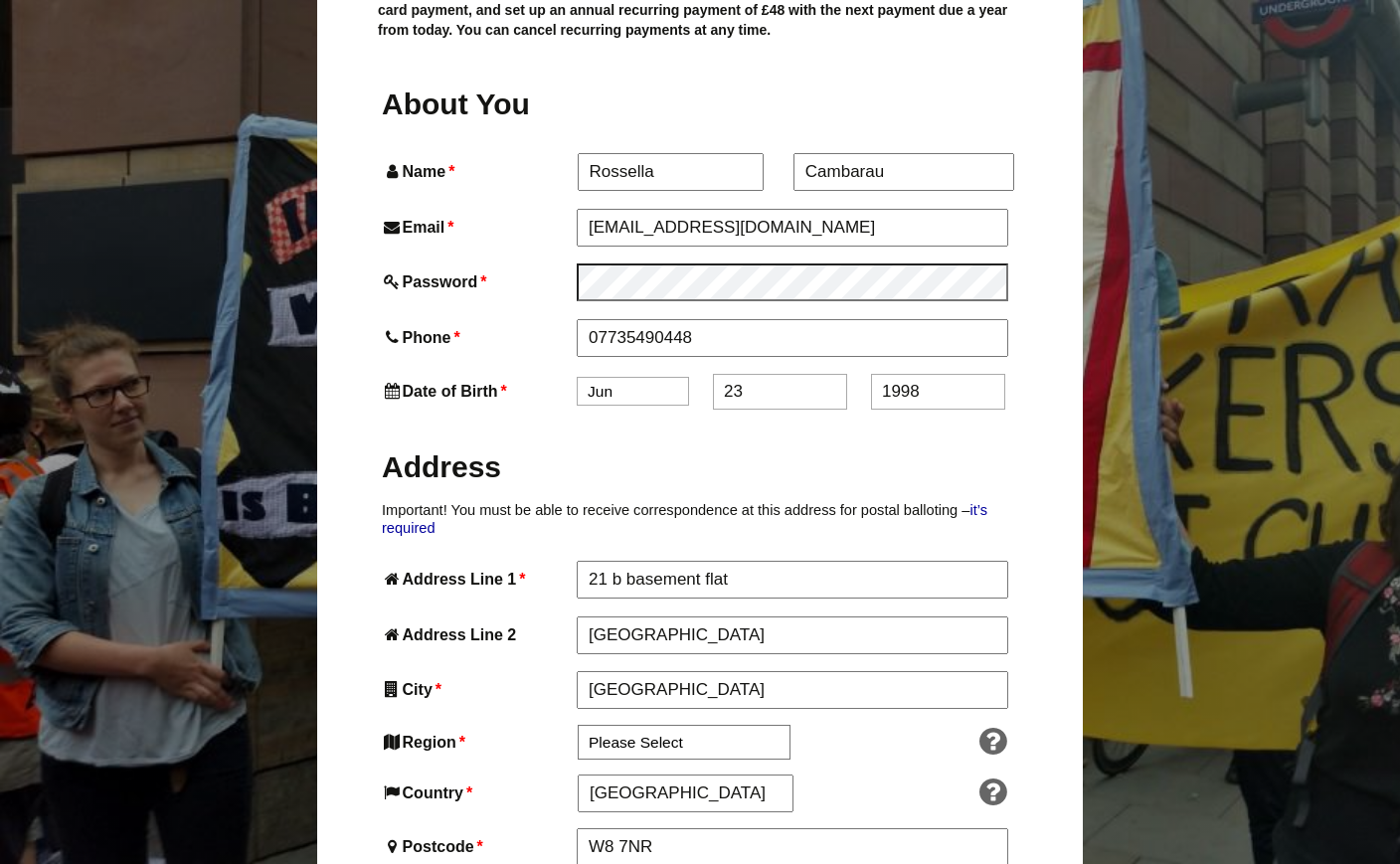 scroll, scrollTop: 670, scrollLeft: 0, axis: vertical 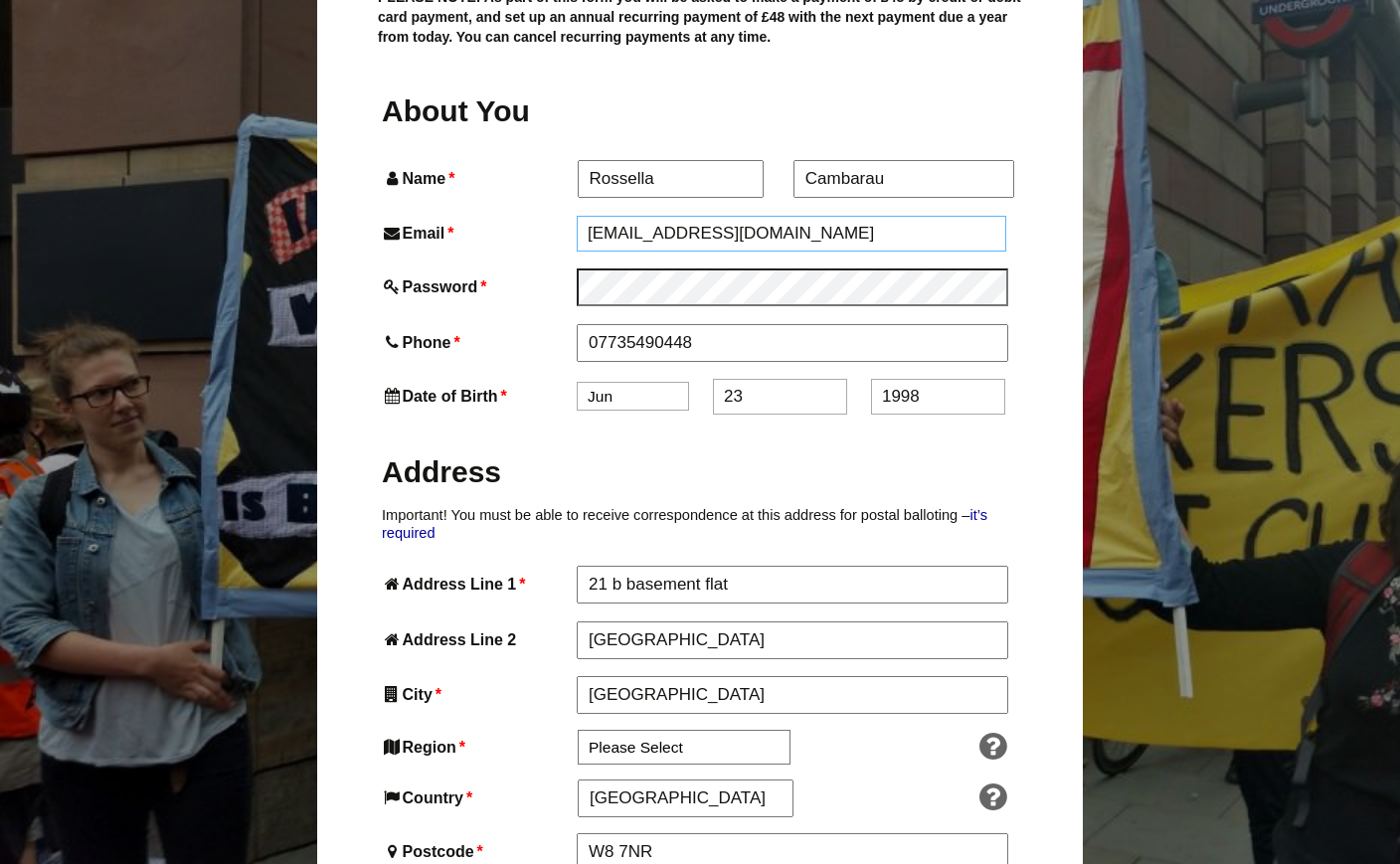 click on "create@mediterraneanart.com" at bounding box center [791, 234] 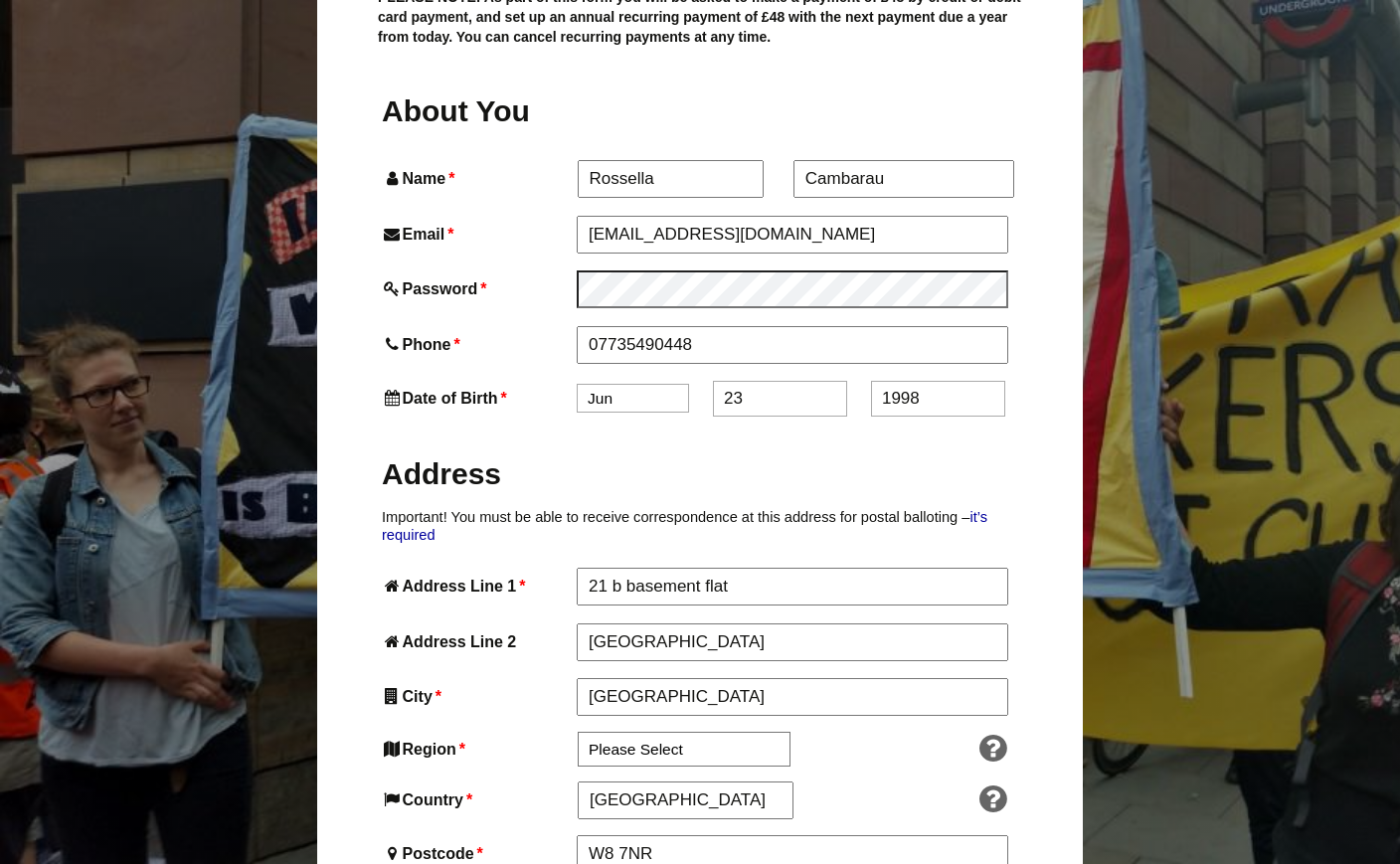 click on "Become a Member of AUE
To join AUE, fill out the application form below and pay for your membership online.
Alternatively, you can download a printable version of the application form  HERE   and post it to us with a cheque for £48.
If you are an existing member wanting to renew membership, please make sure you are  logged in  first. Please also refer to the rule book  here .
PLEASE NOTE:  As part of this form you will be asked to make a payment of £48 credit or debit card payment, and set up an  annual recurring payment  for £48. You can cancel recurring payments at any time.
Membership application form
Membership Level
change
You have selected the  Membership  membership level.
The price for membership is  £48/Year .
Account Information
Already have an account?  Log in here" at bounding box center (700, 1086) 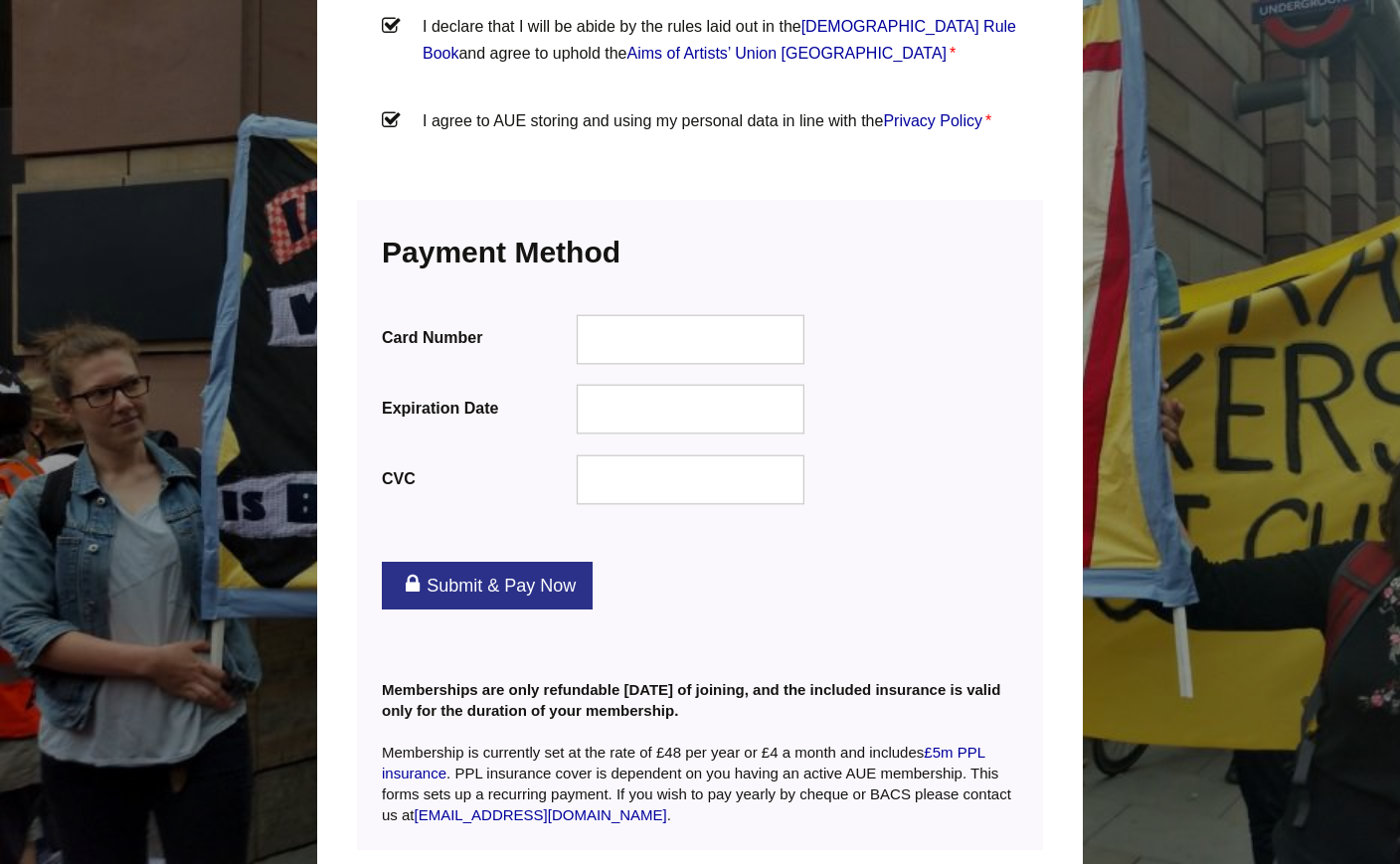 scroll, scrollTop: 2366, scrollLeft: 0, axis: vertical 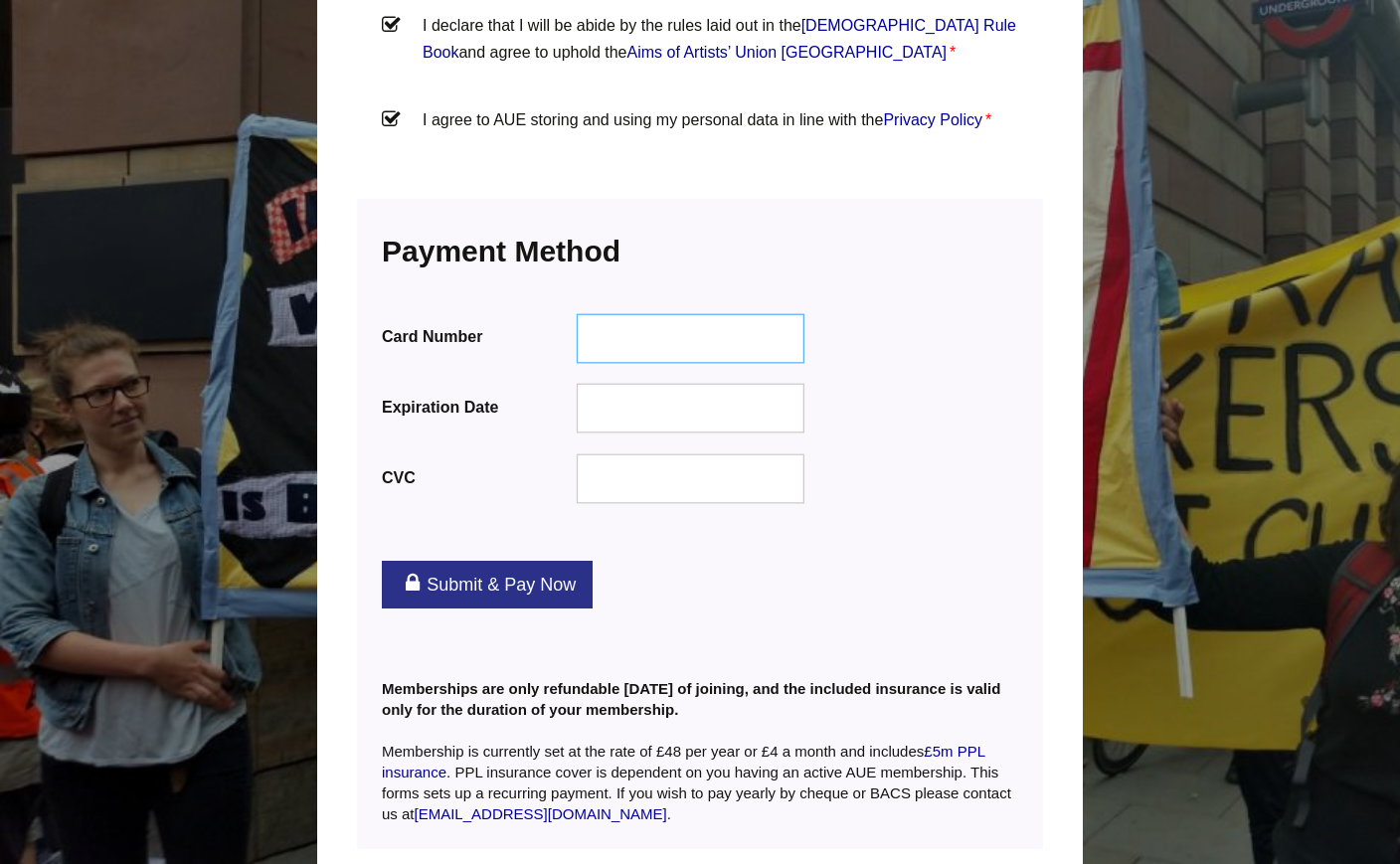 click at bounding box center (691, 338) 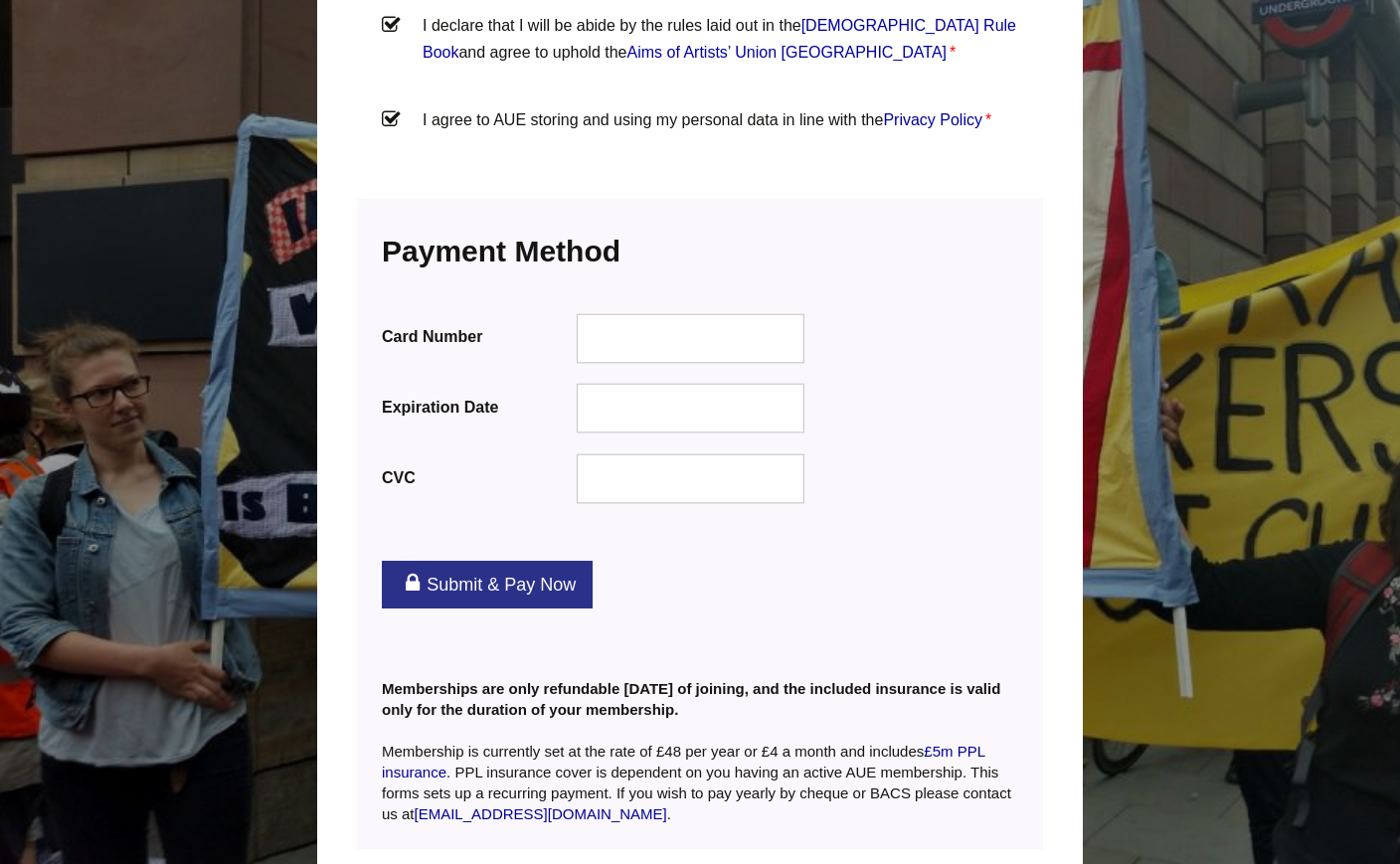 click at bounding box center [691, 479] 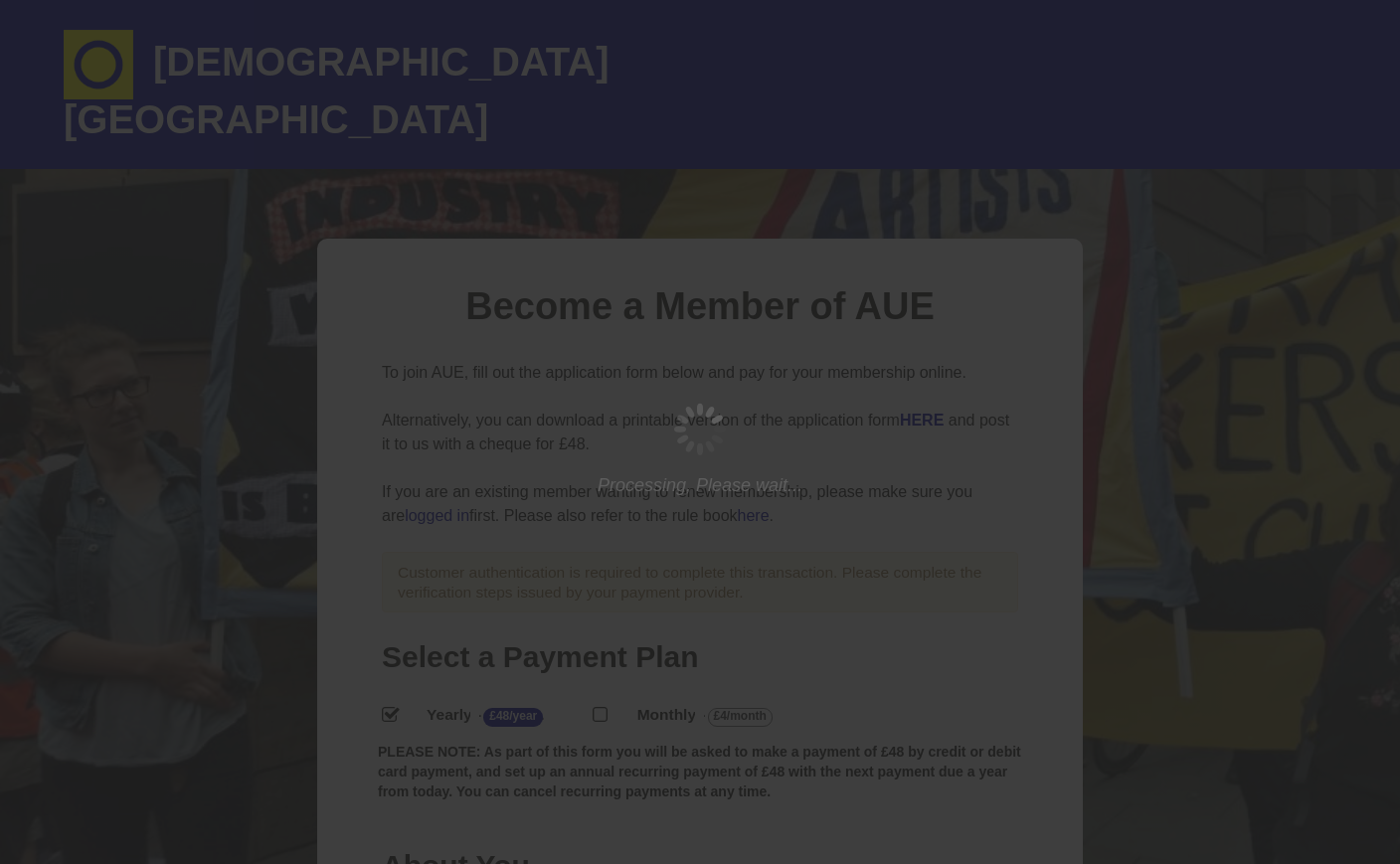 scroll, scrollTop: 0, scrollLeft: 0, axis: both 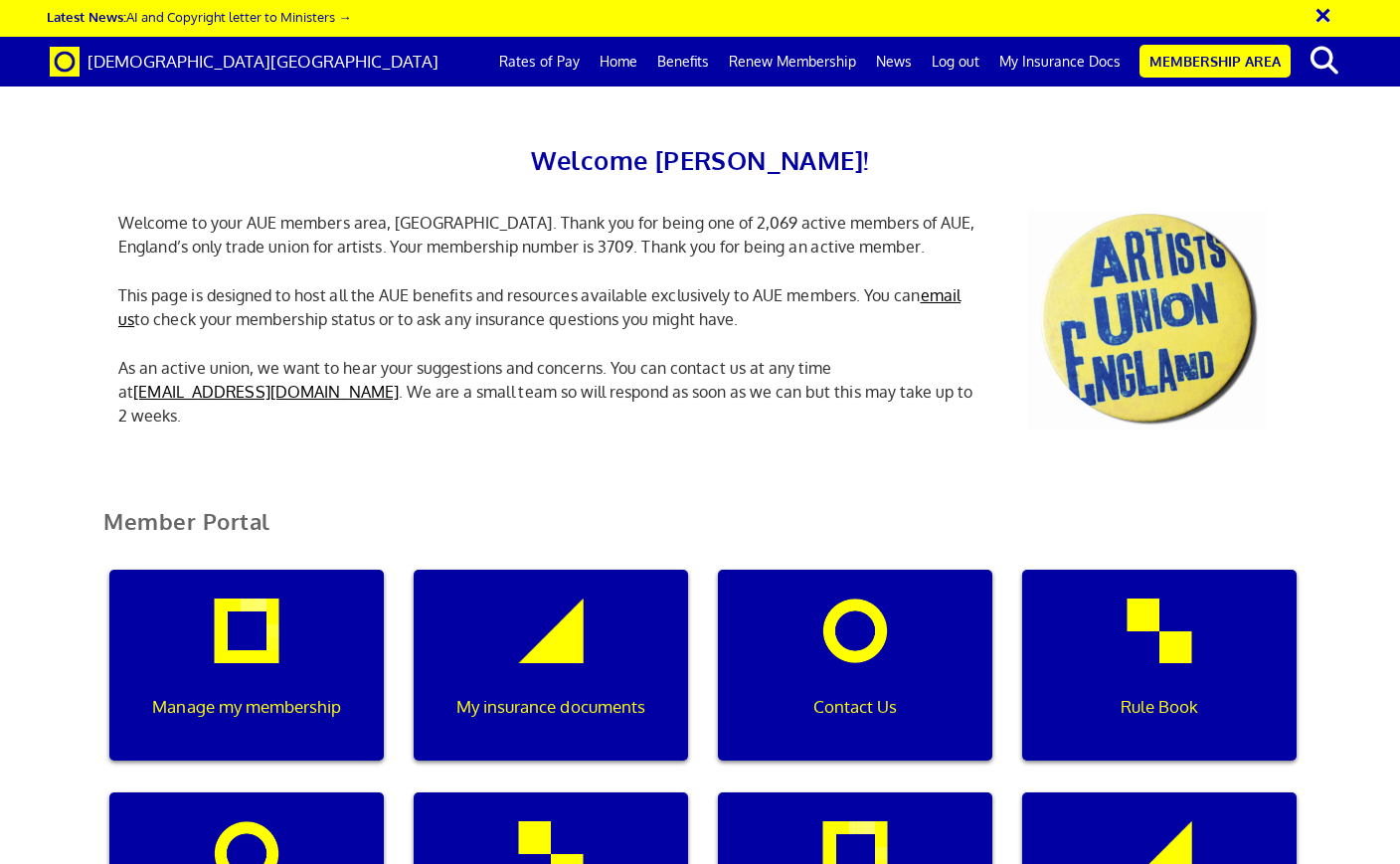 click on "My insurance documents" at bounding box center [551, 707] 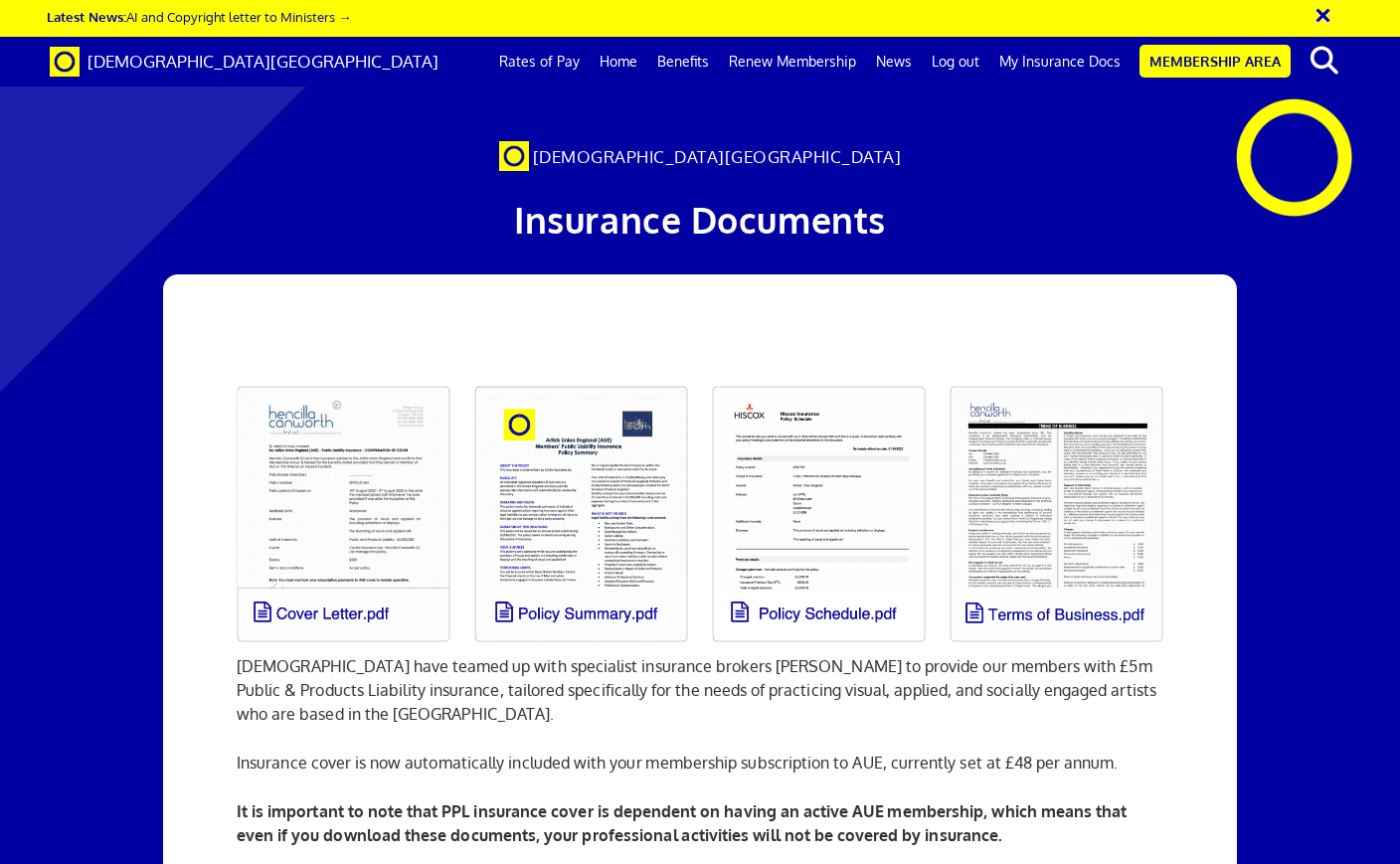 scroll, scrollTop: 0, scrollLeft: 0, axis: both 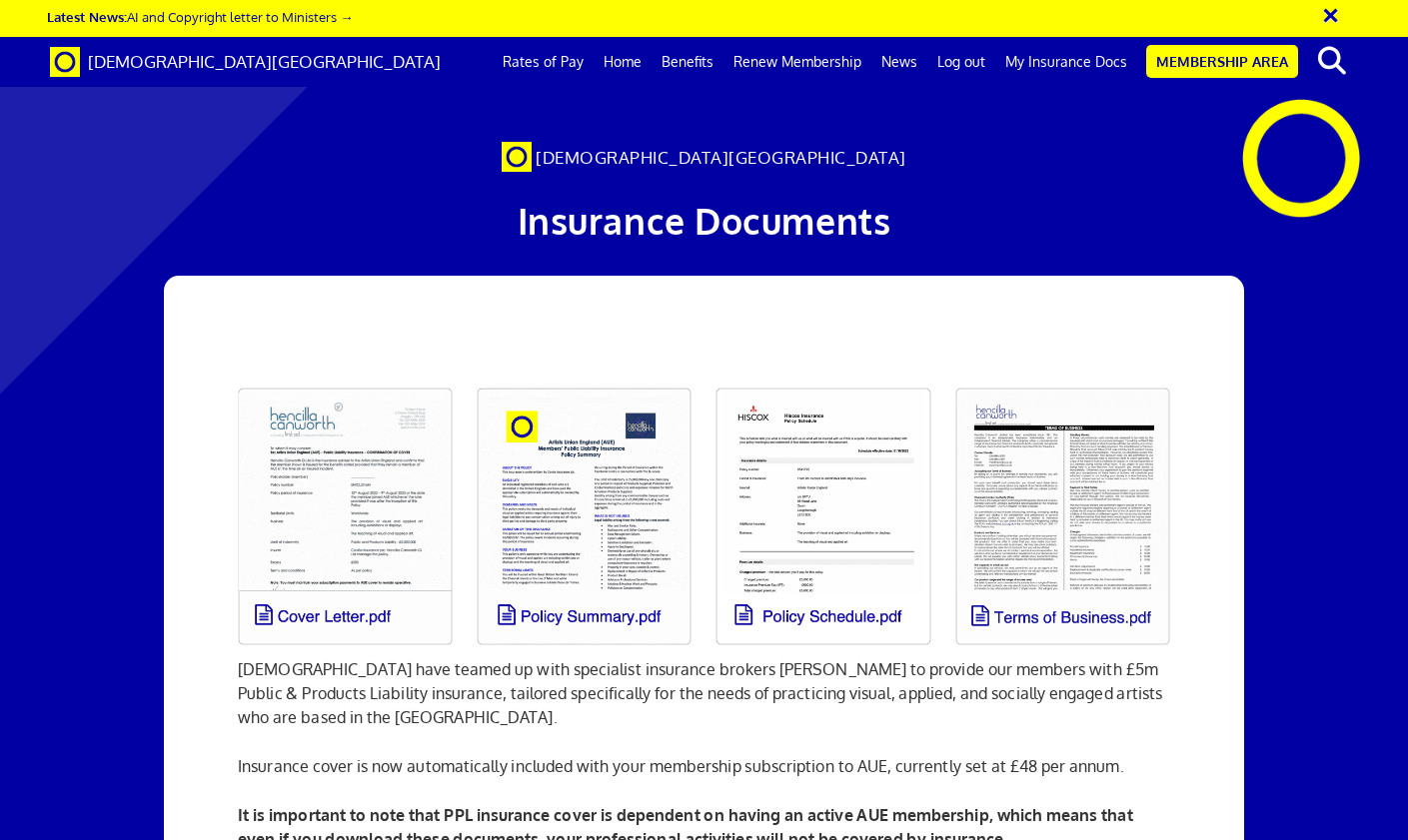click on "×" at bounding box center [1344, 12] 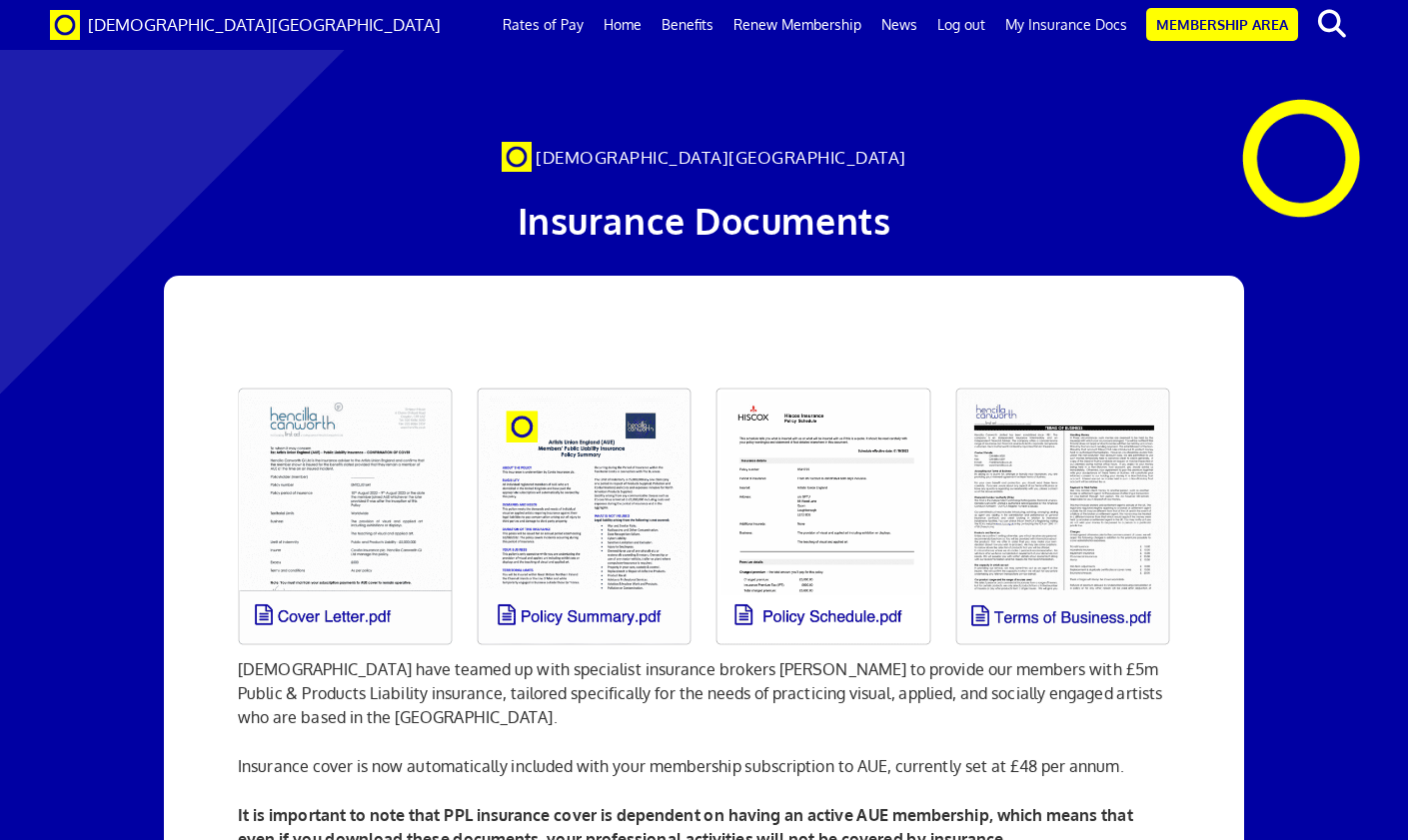 click on "Membership Area" at bounding box center (1222, 24) 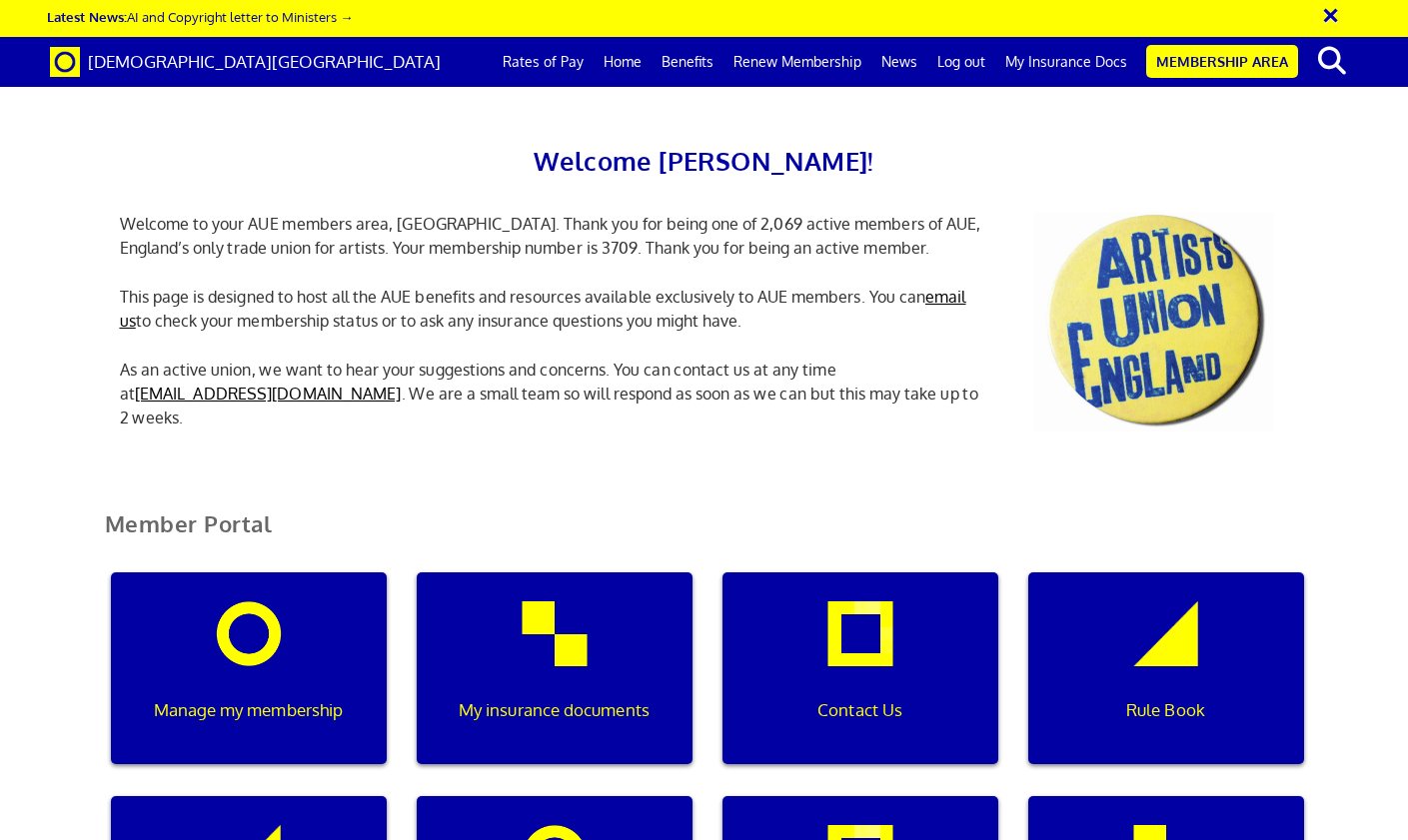scroll, scrollTop: 0, scrollLeft: 0, axis: both 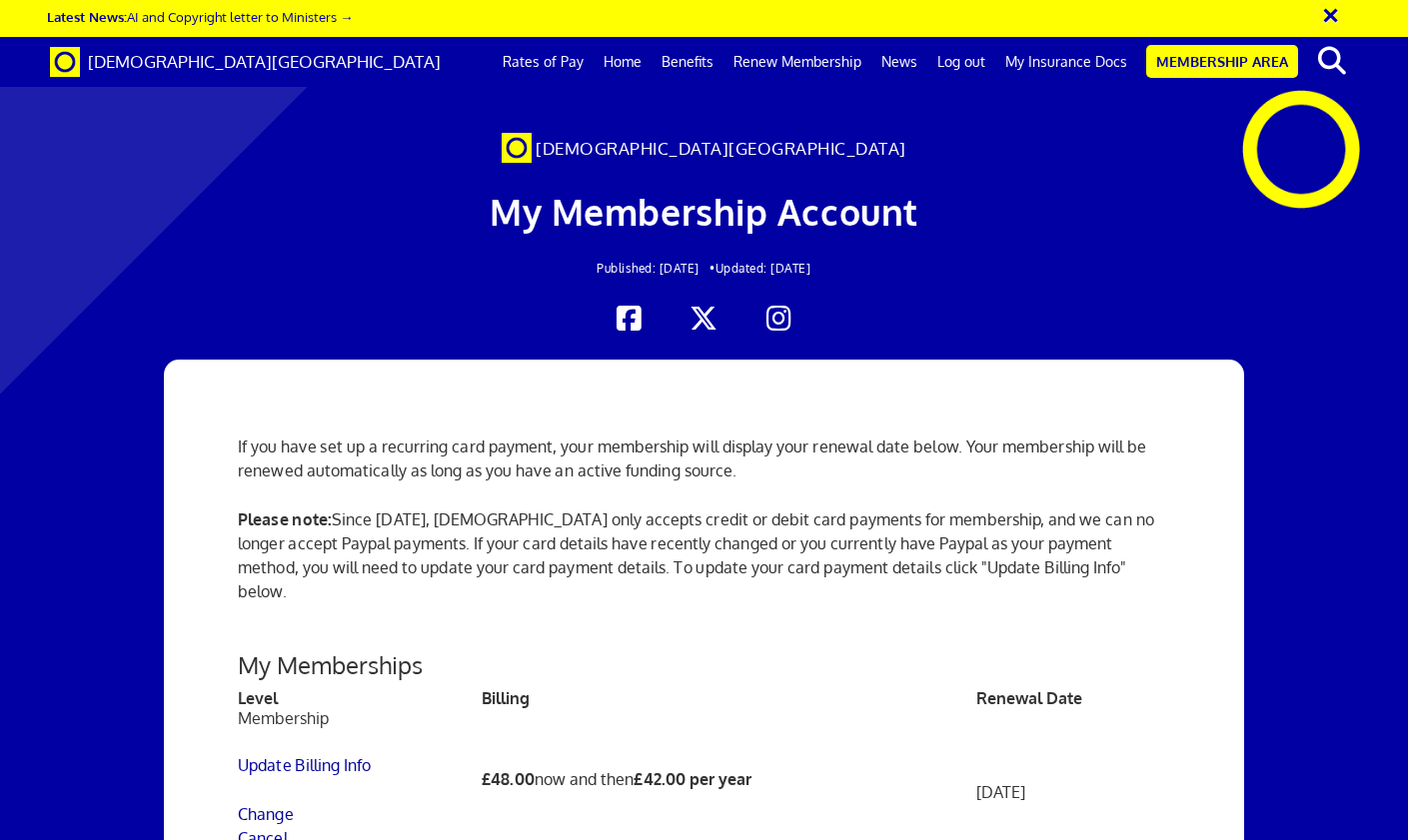 drag, startPoint x: 551, startPoint y: 707, endPoint x: 332, endPoint y: 696, distance: 219.27608 